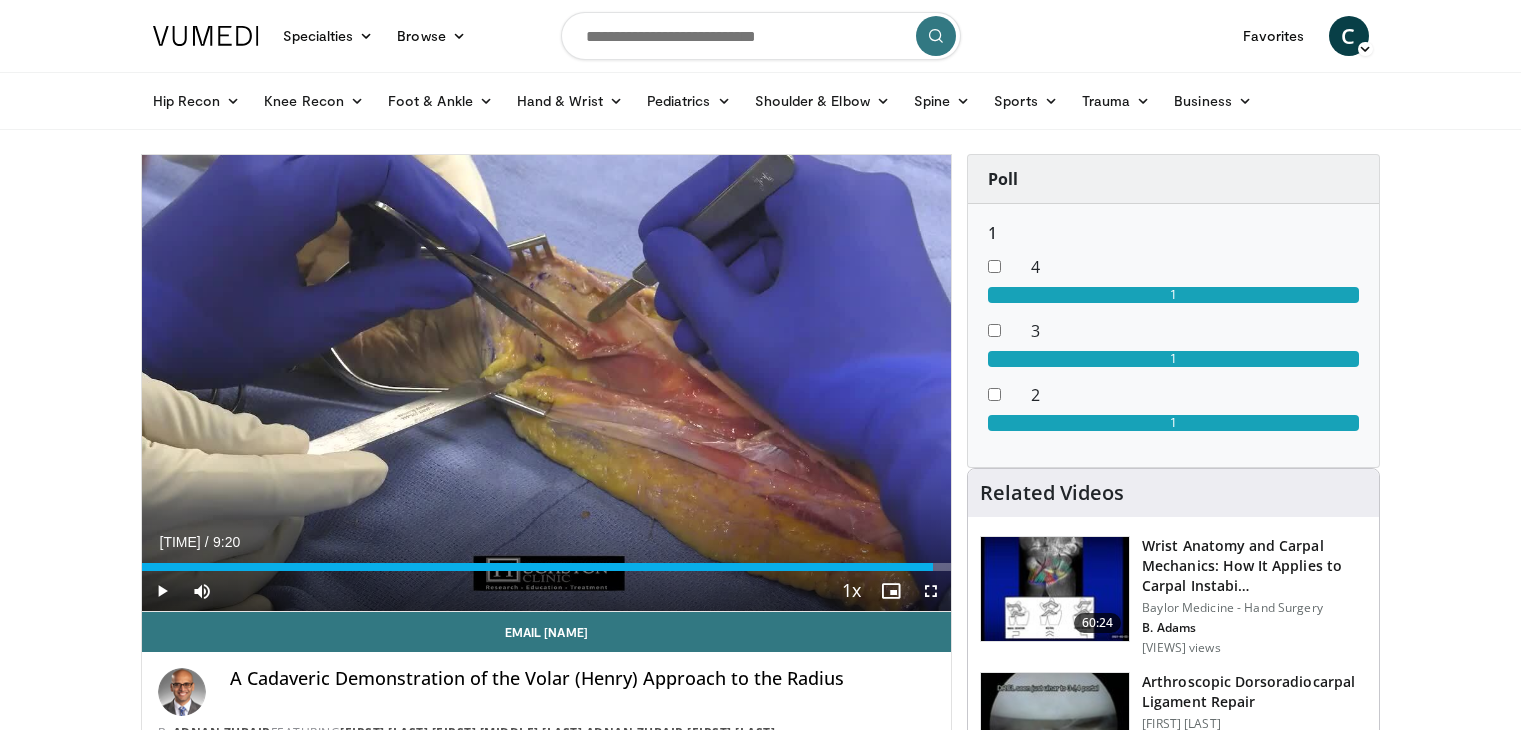 scroll, scrollTop: 0, scrollLeft: 0, axis: both 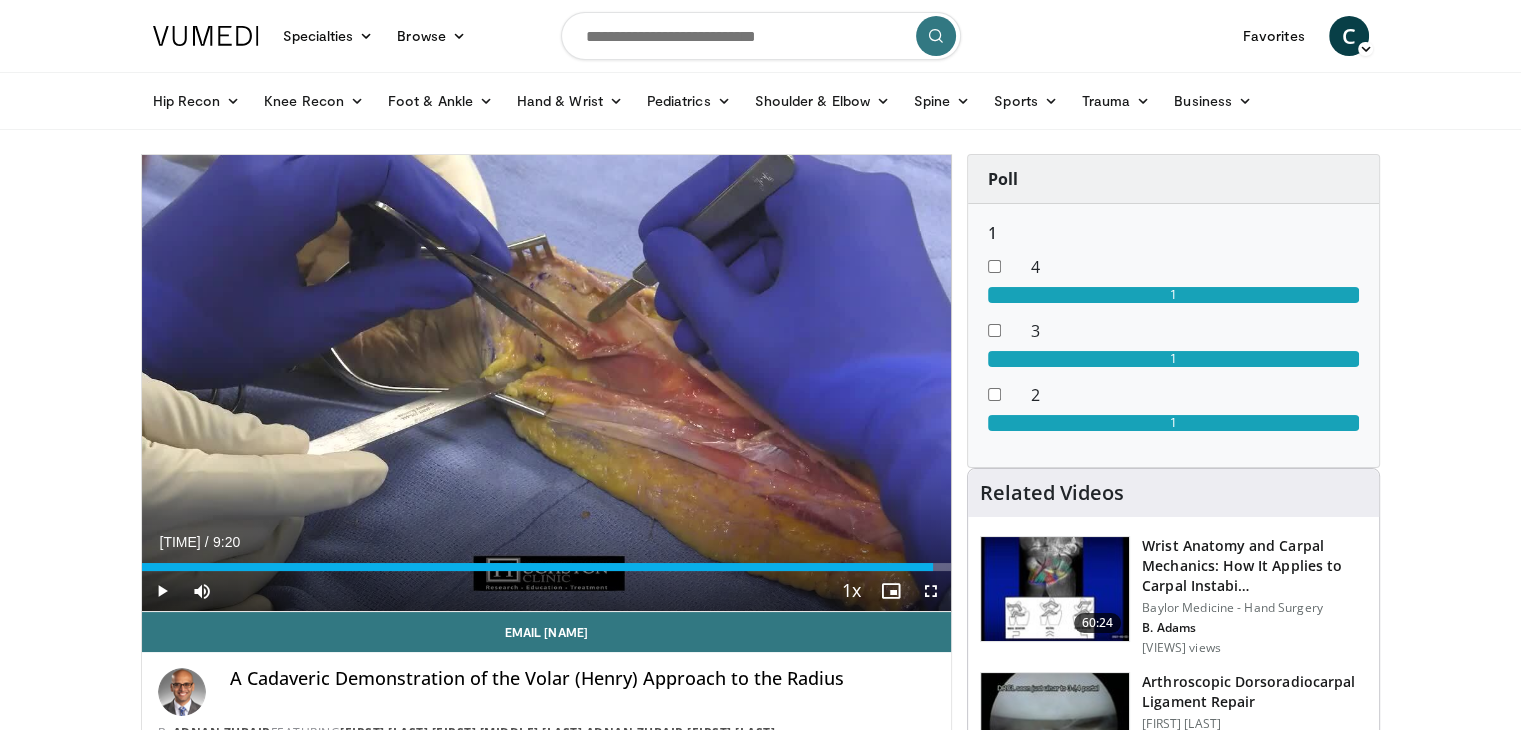 click at bounding box center (761, 36) 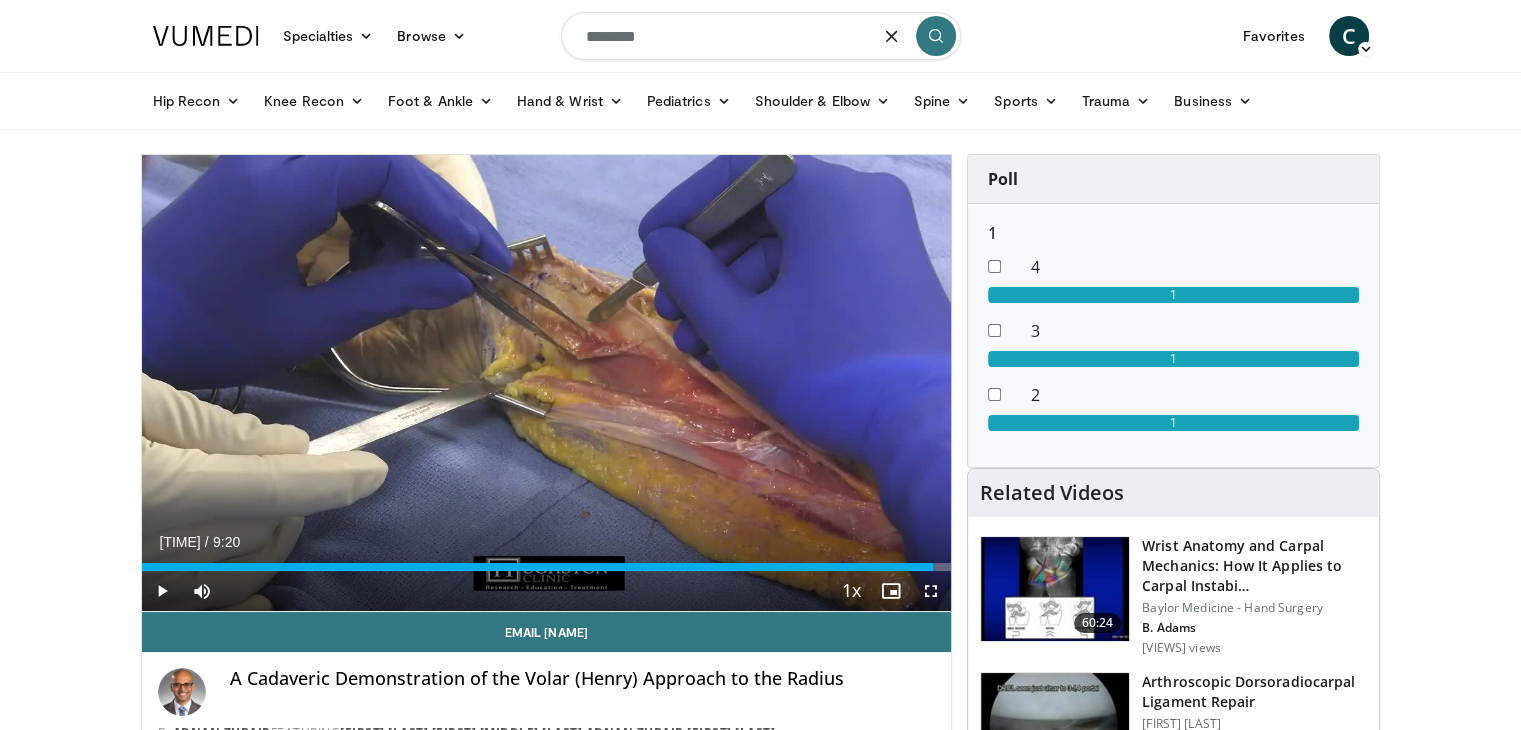 type on "********" 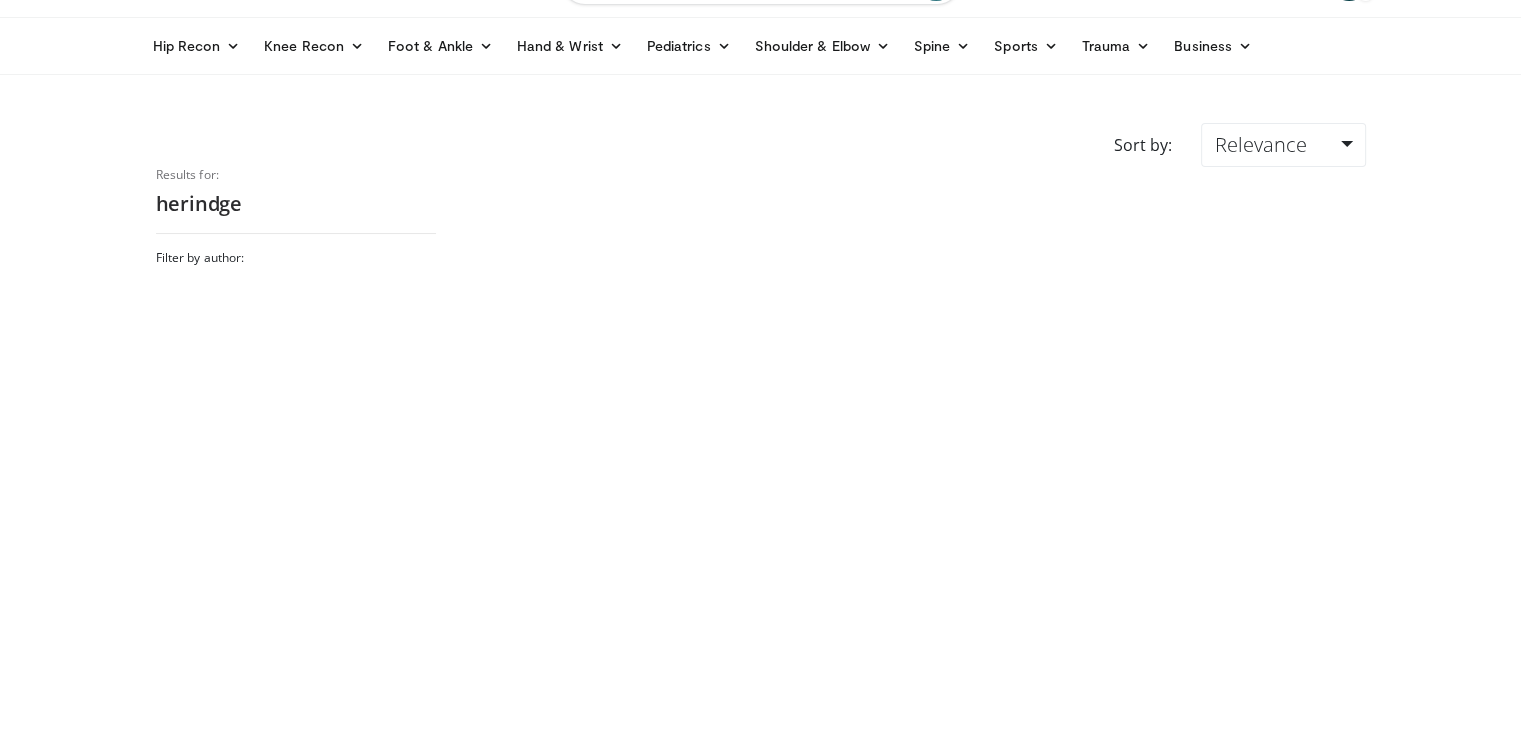 scroll, scrollTop: 0, scrollLeft: 0, axis: both 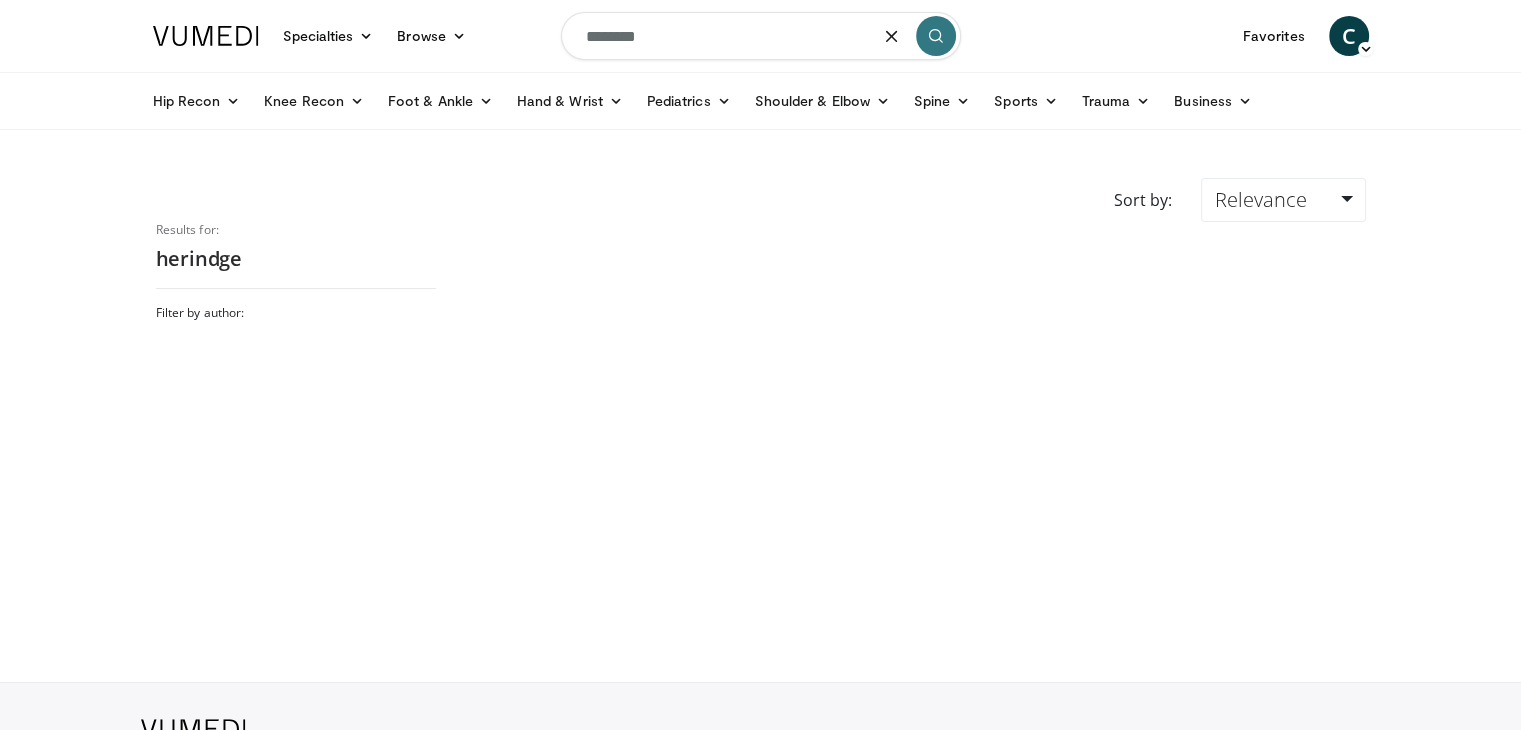 click on "********" at bounding box center [761, 36] 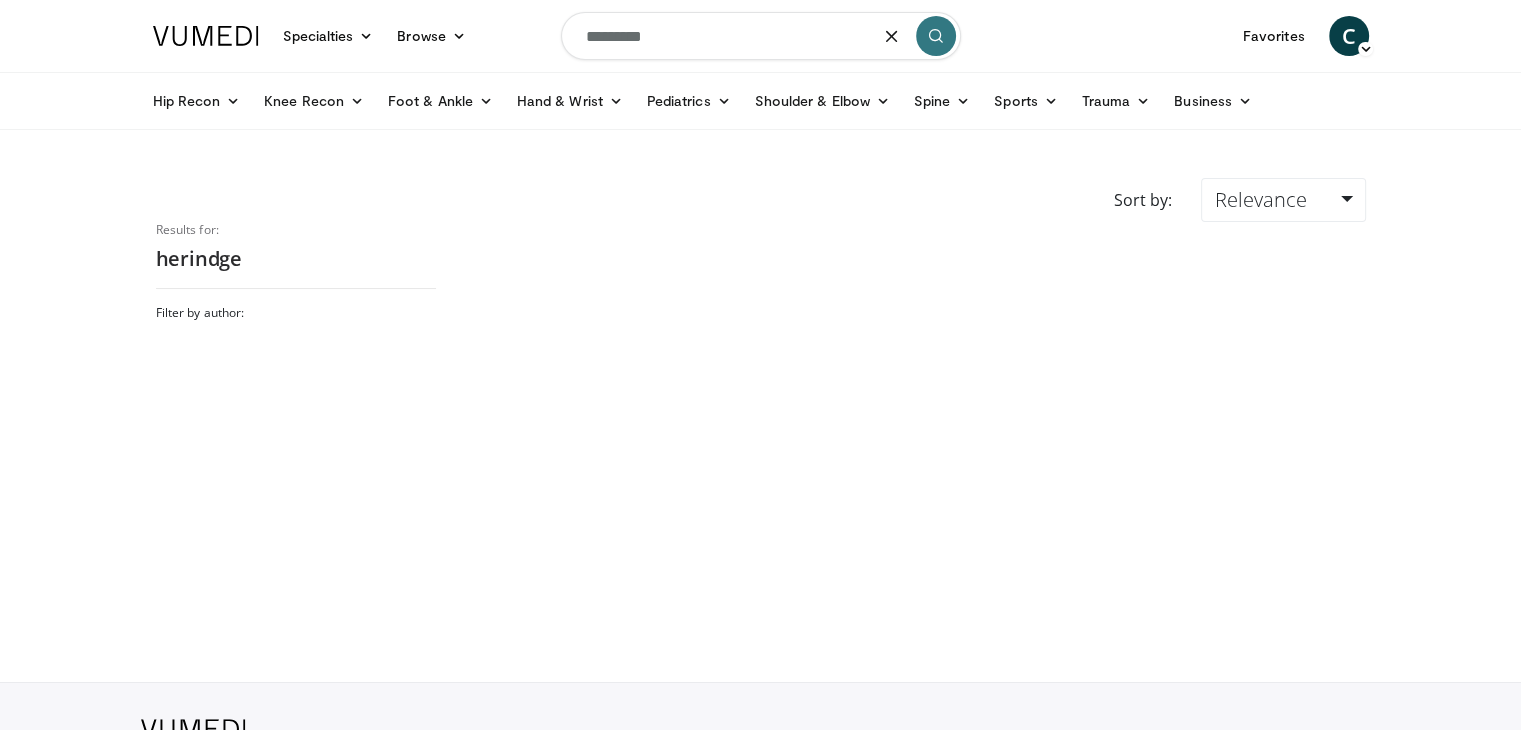 type on "********" 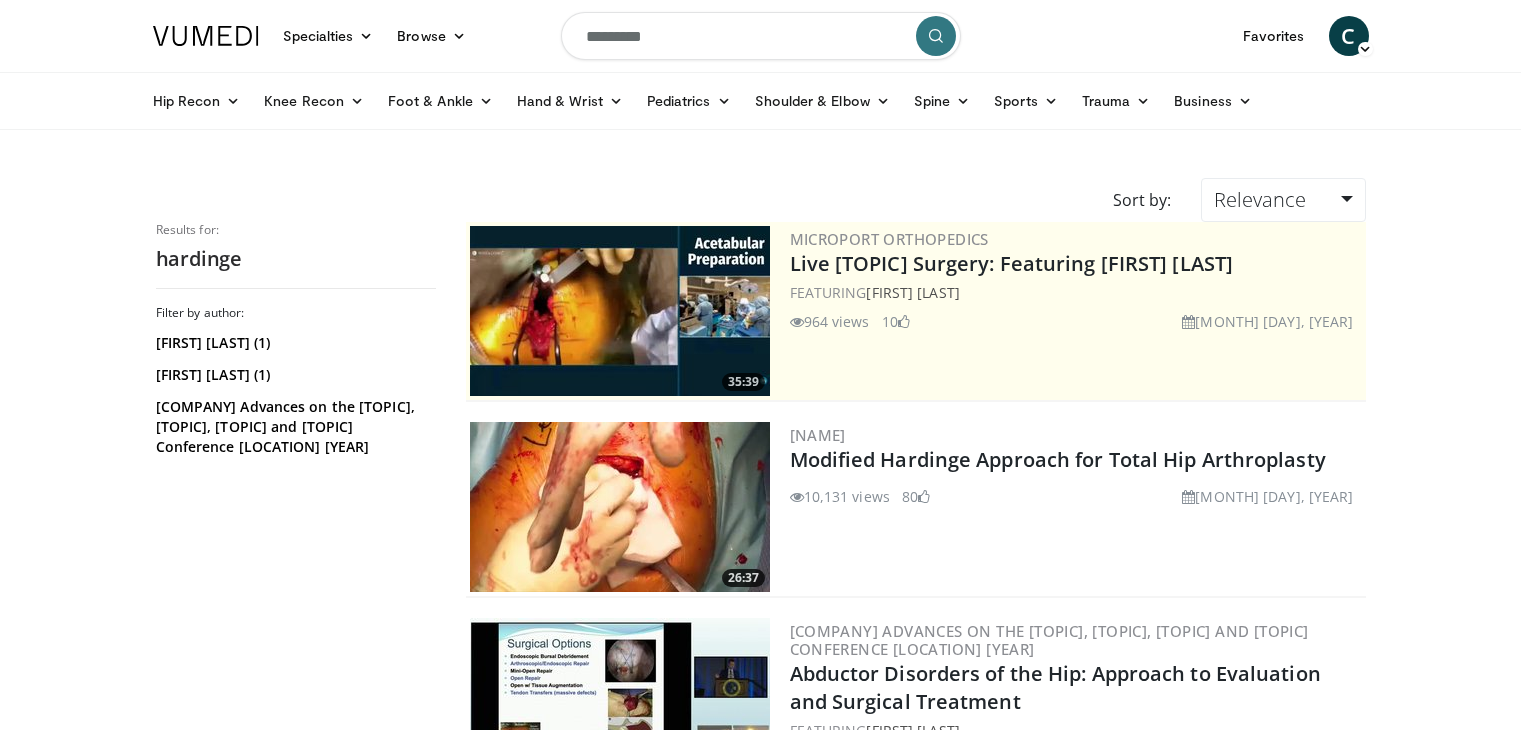 scroll, scrollTop: 0, scrollLeft: 0, axis: both 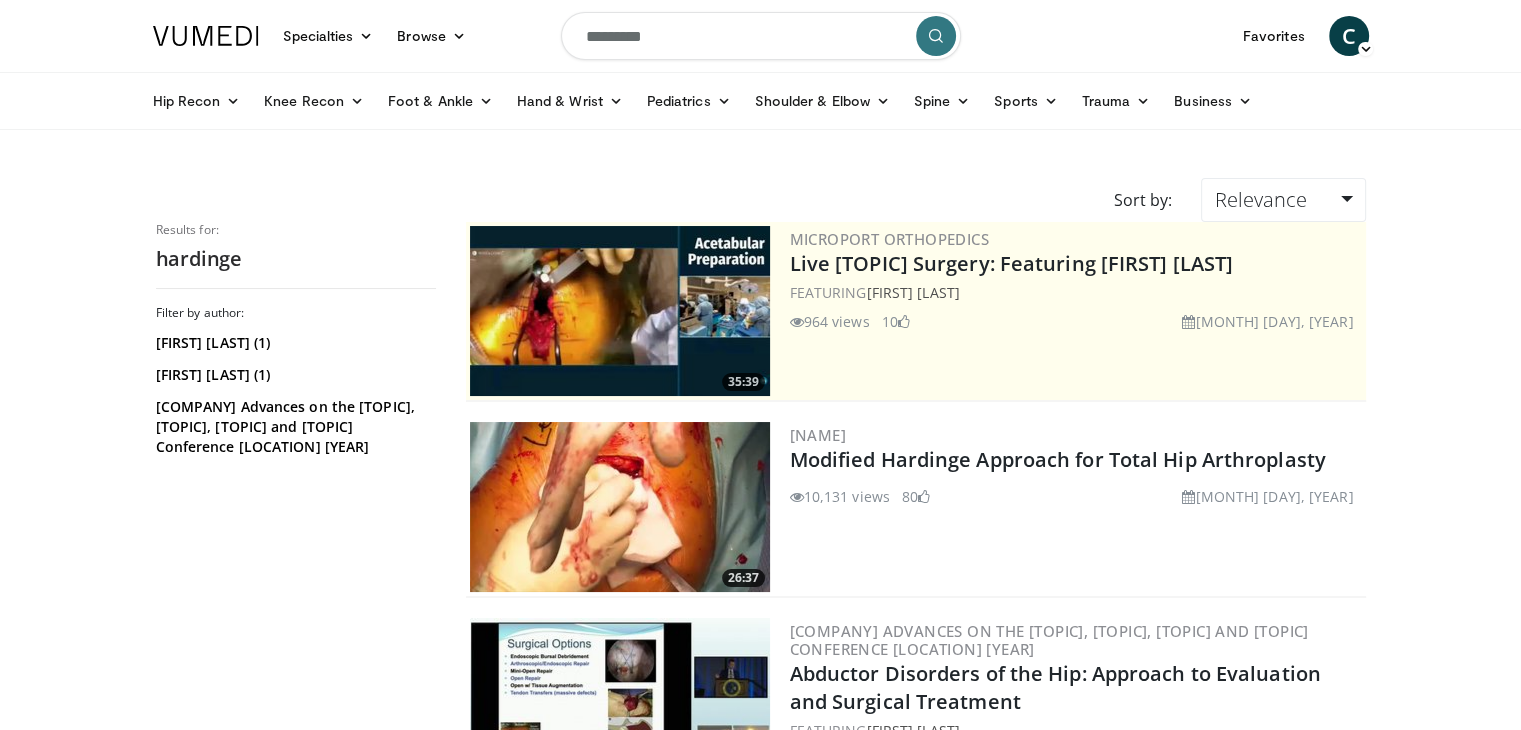 click at bounding box center [620, 507] 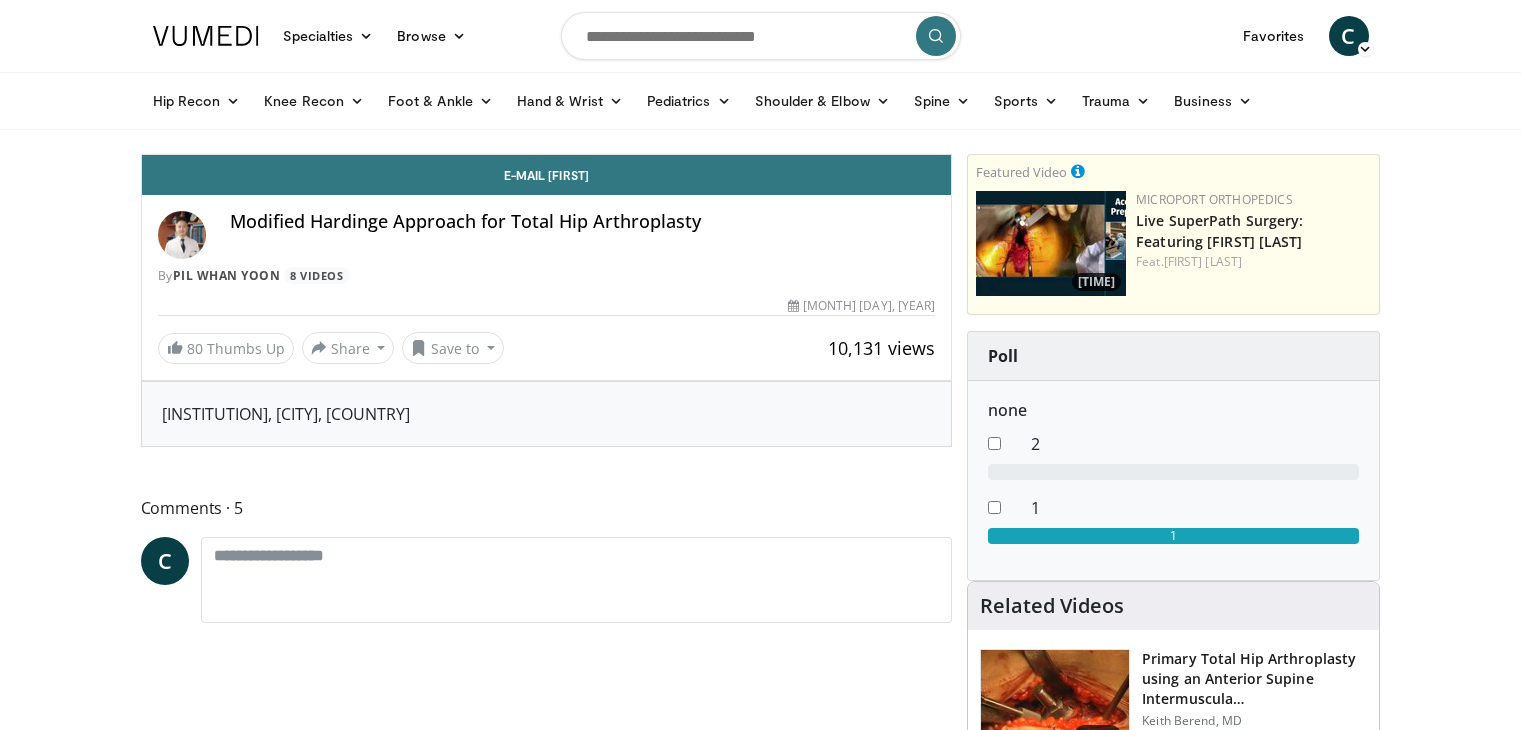 scroll, scrollTop: 0, scrollLeft: 0, axis: both 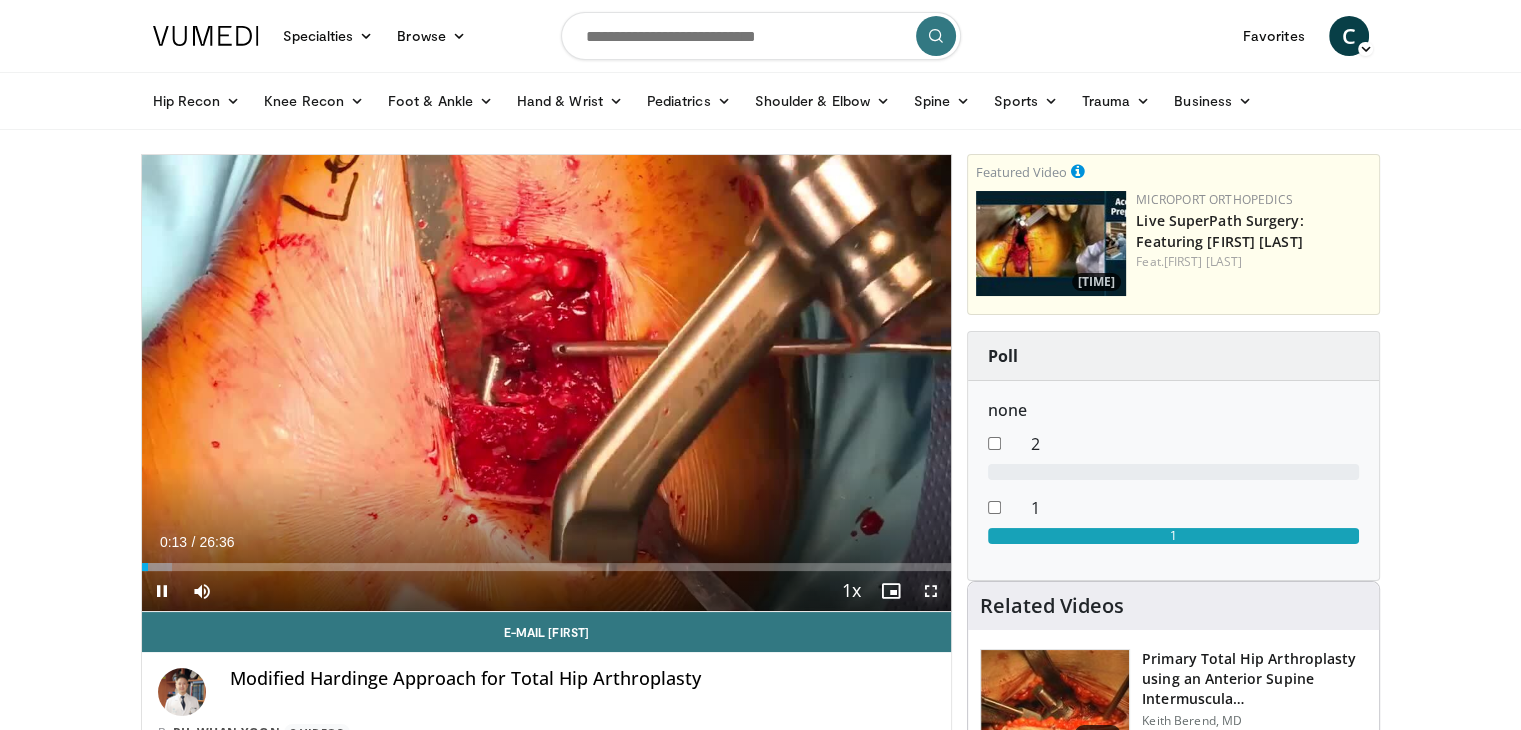 click at bounding box center [931, 591] 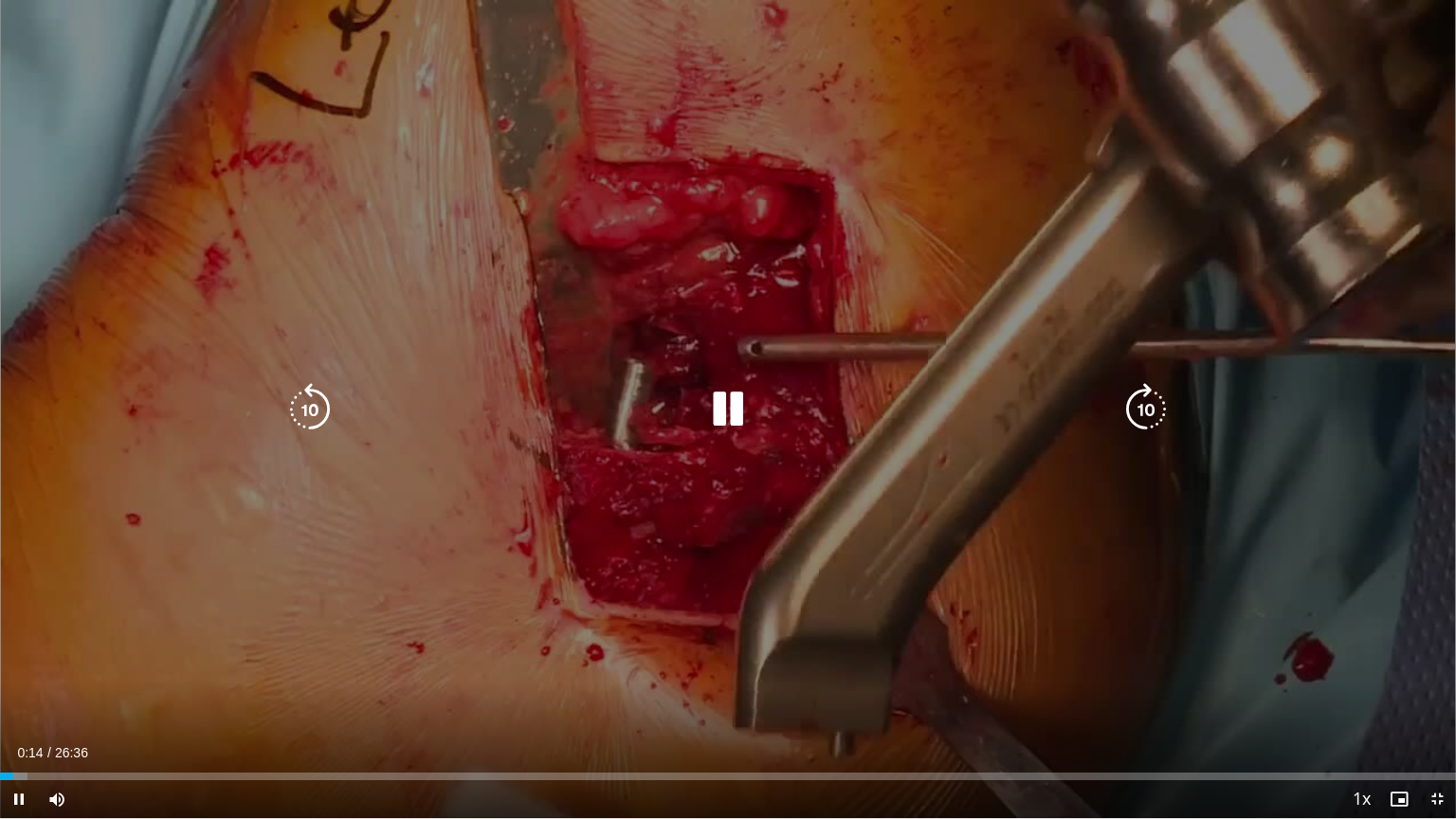 click on "10 seconds
Tap to unmute" at bounding box center [728, 409] 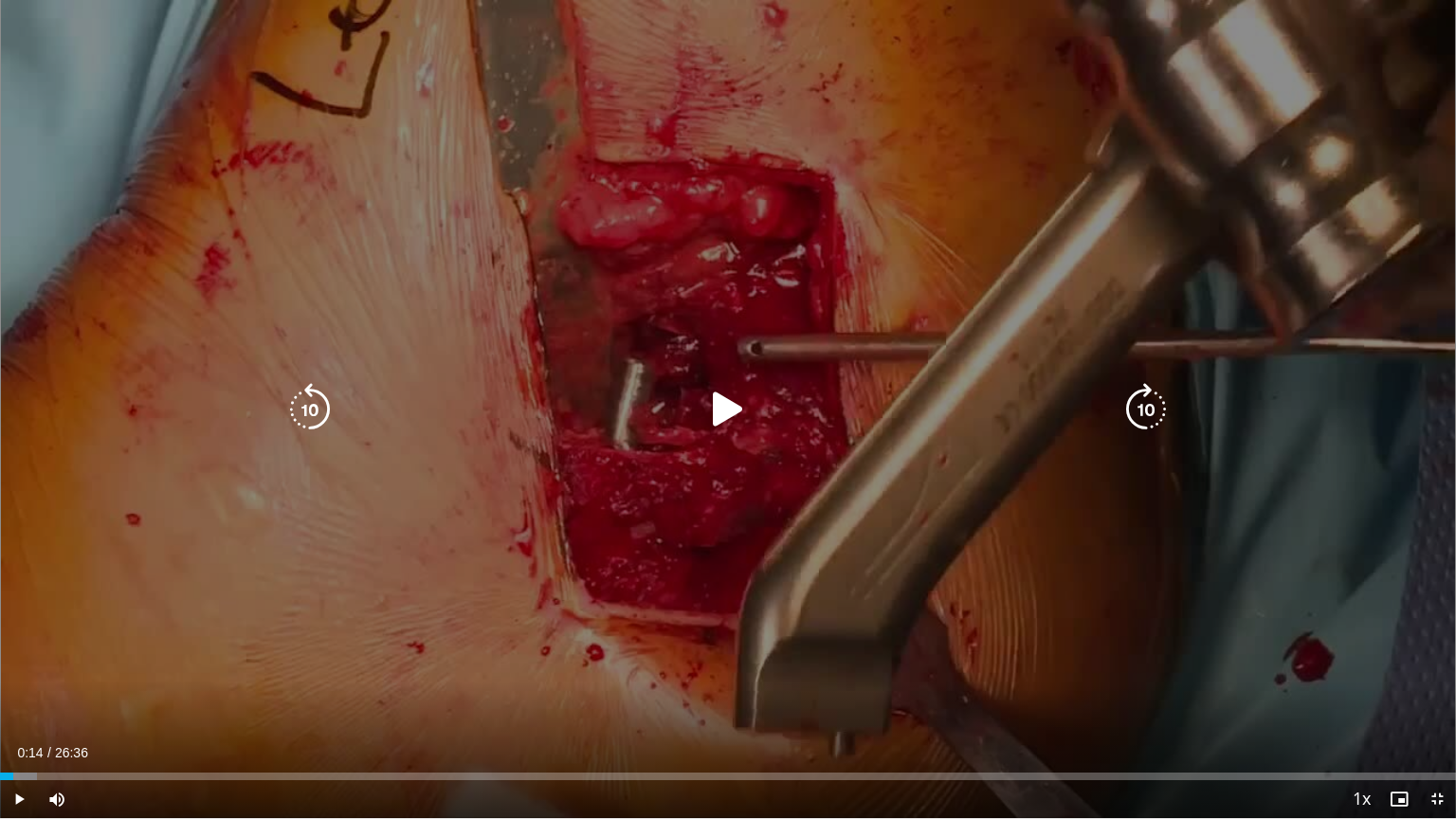 click on "10 seconds
Tap to unmute" at bounding box center [728, 409] 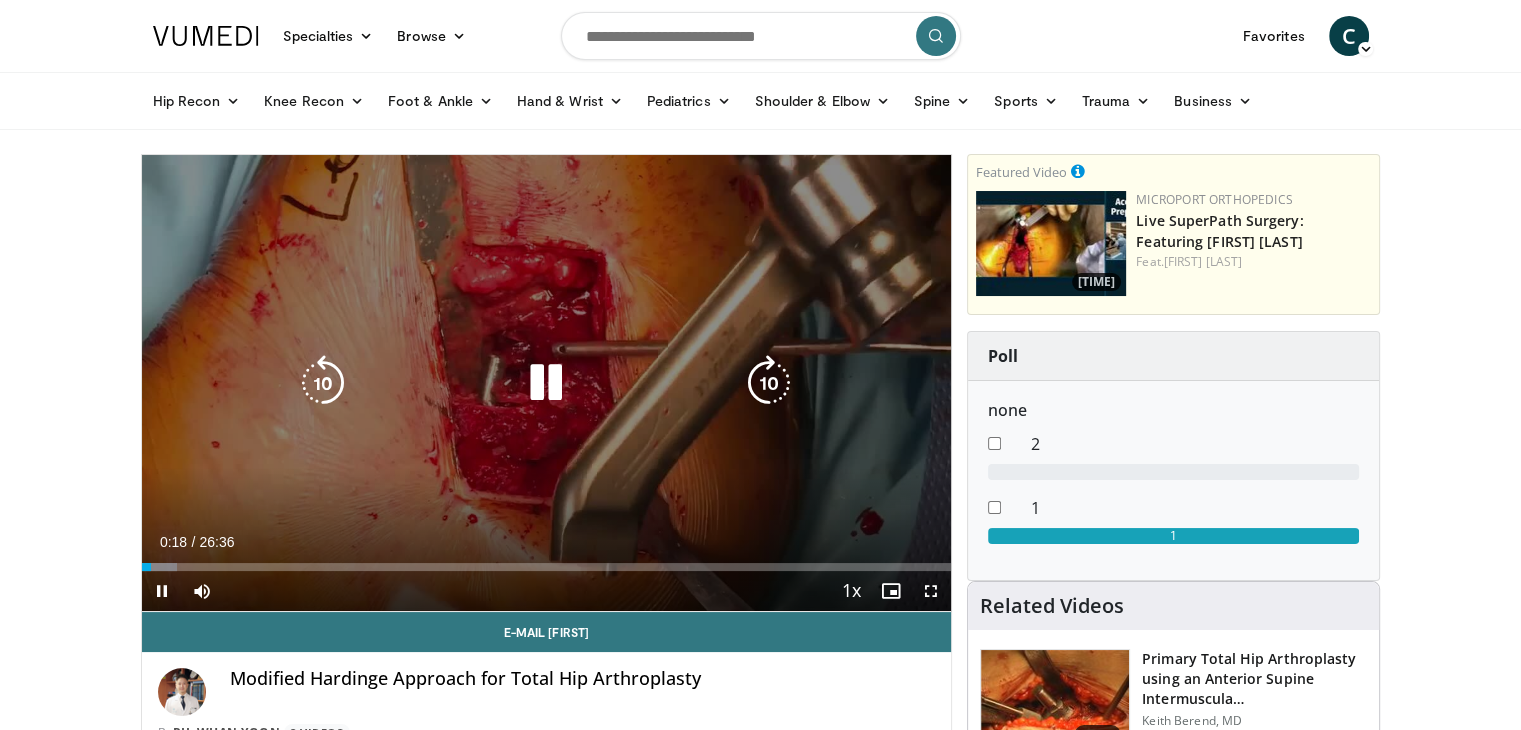 click at bounding box center [546, 383] 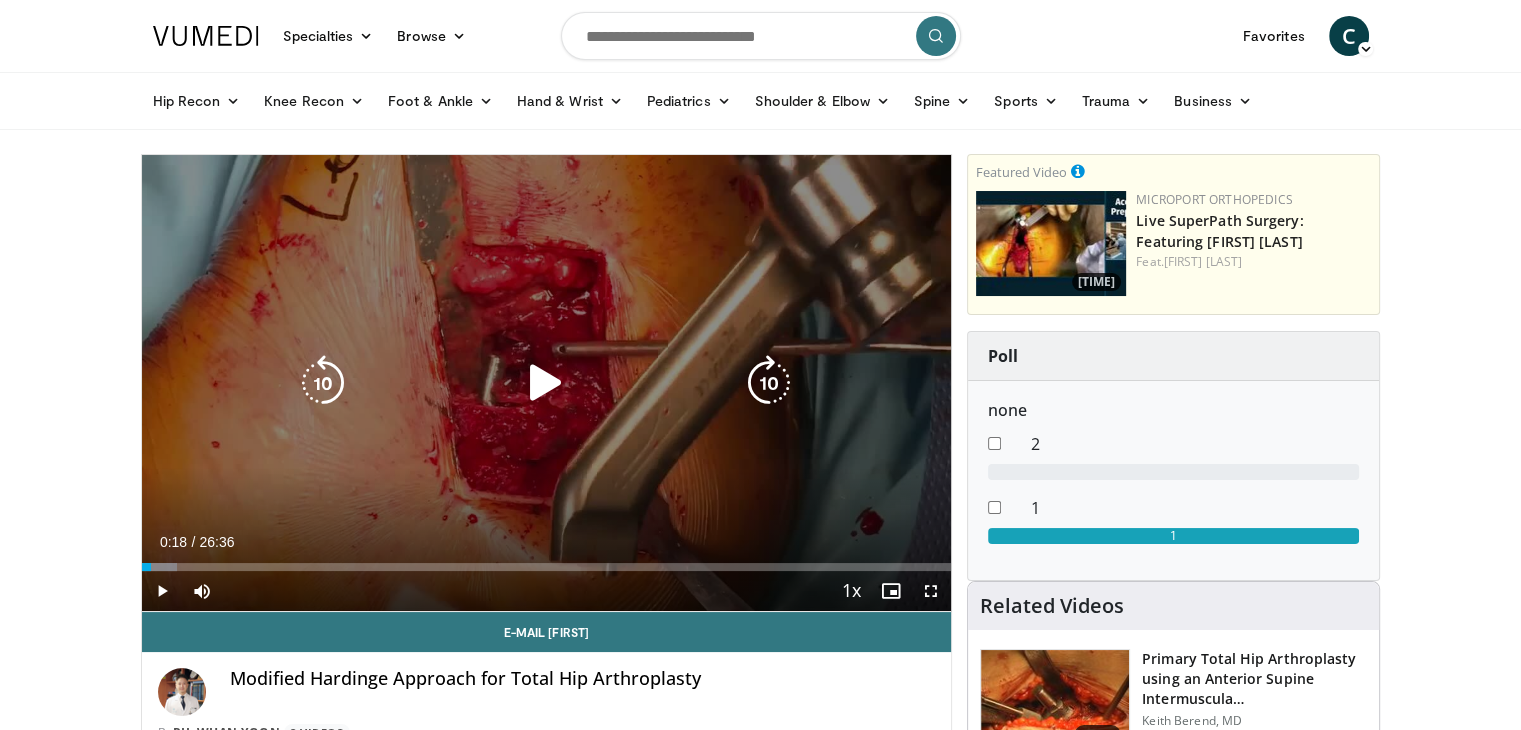 click on "10 seconds
Tap to unmute" at bounding box center (547, 383) 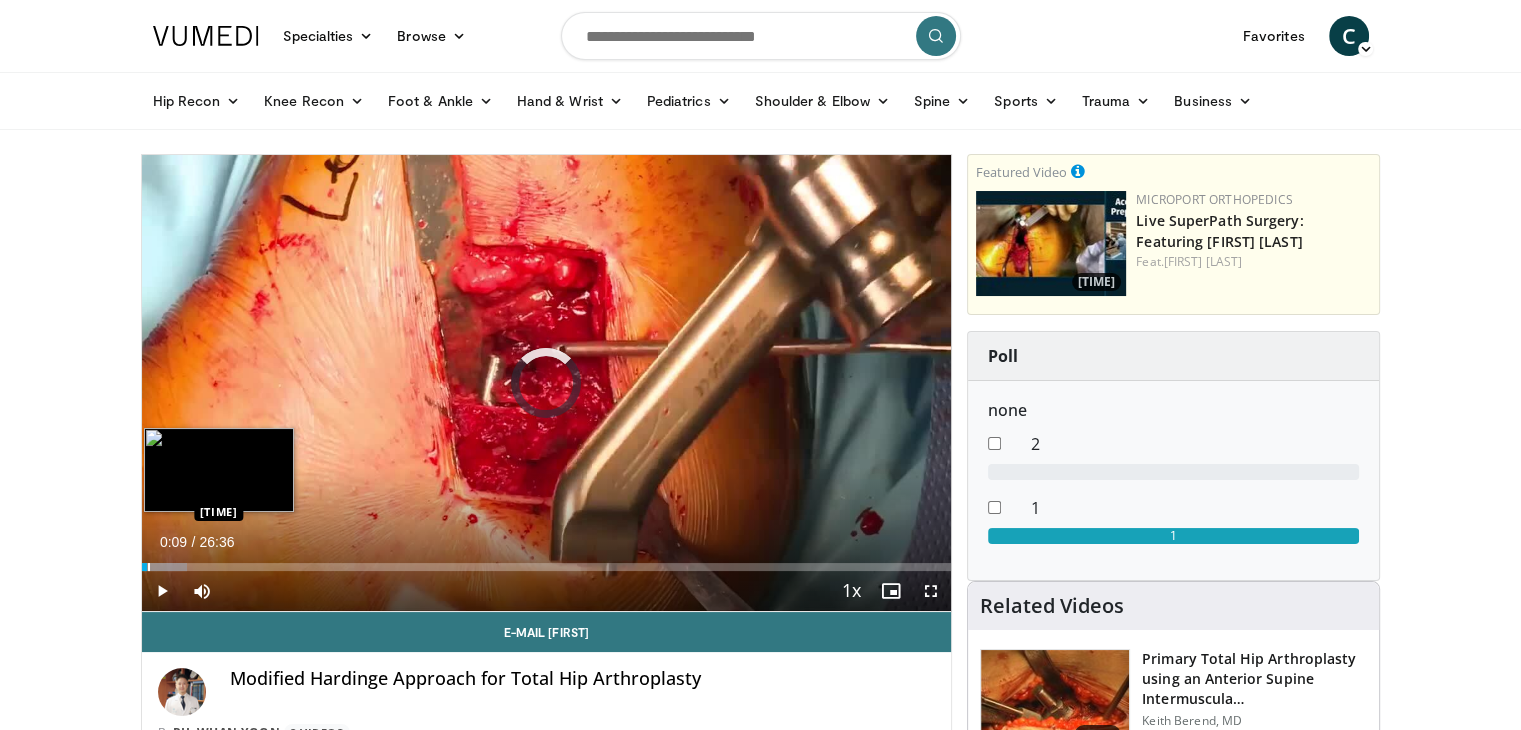 click on "Loaded : [PERCENTAGE] [TIME] [TIME]" at bounding box center [547, 567] 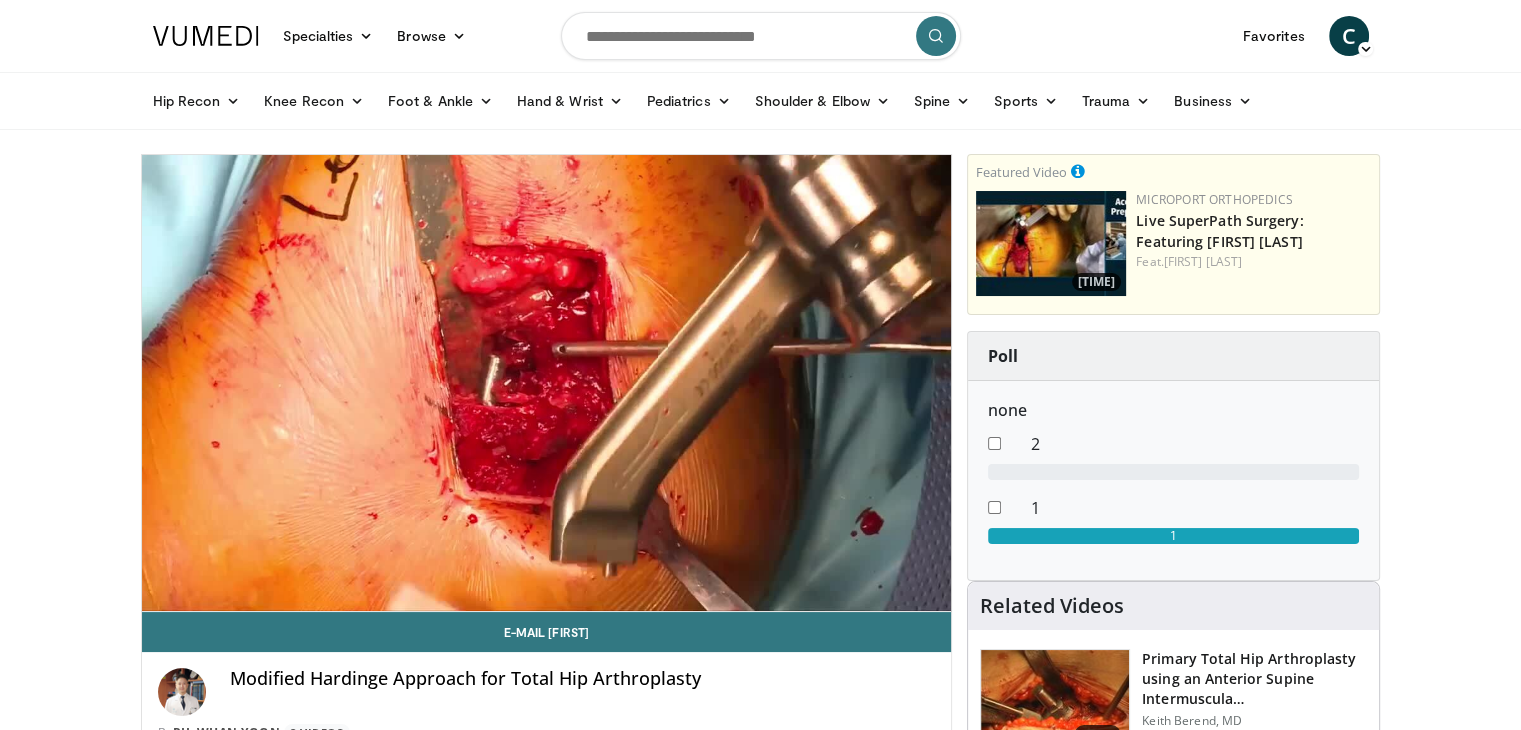 click on "**********" at bounding box center (547, 496) 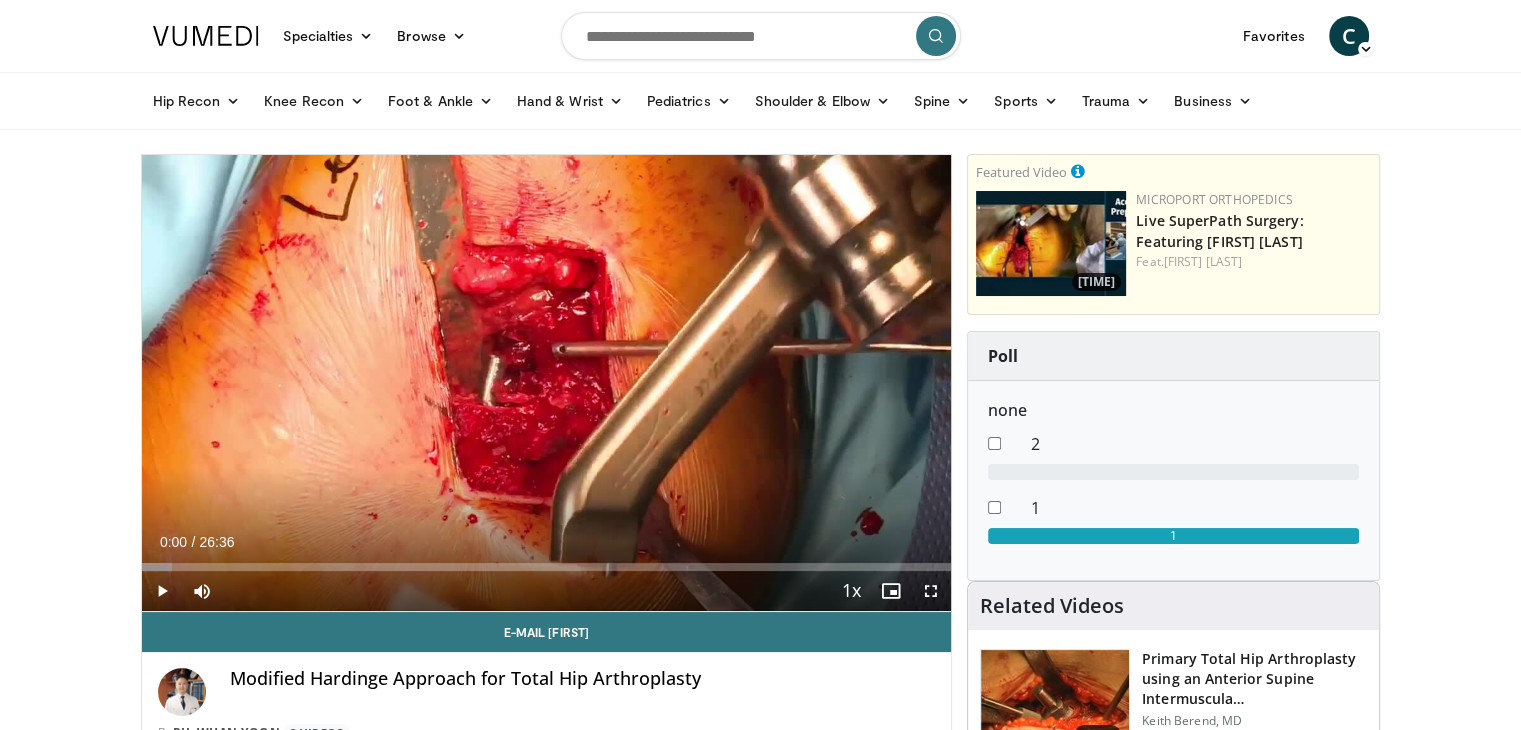 click on "Specialties
Adult & Family Medicine
Allergy, Asthma, Immunology
Anesthesiology
Cardiology
Dental
Dermatology
Endocrinology
Gastroenterology & Hepatology
General Surgery
Hematology & Oncology
Infectious Disease
Nephrology
Neurology
Neurosurgery
Obstetrics & Gynecology
Ophthalmology
Oral Maxillofacial
Orthopaedics
Otolaryngology
Pediatrics
Plastic Surgery
Podiatry
Psychiatry
Pulmonology
Radiation Oncology
Radiology
Rheumatology
Urology" at bounding box center [760, 1643] 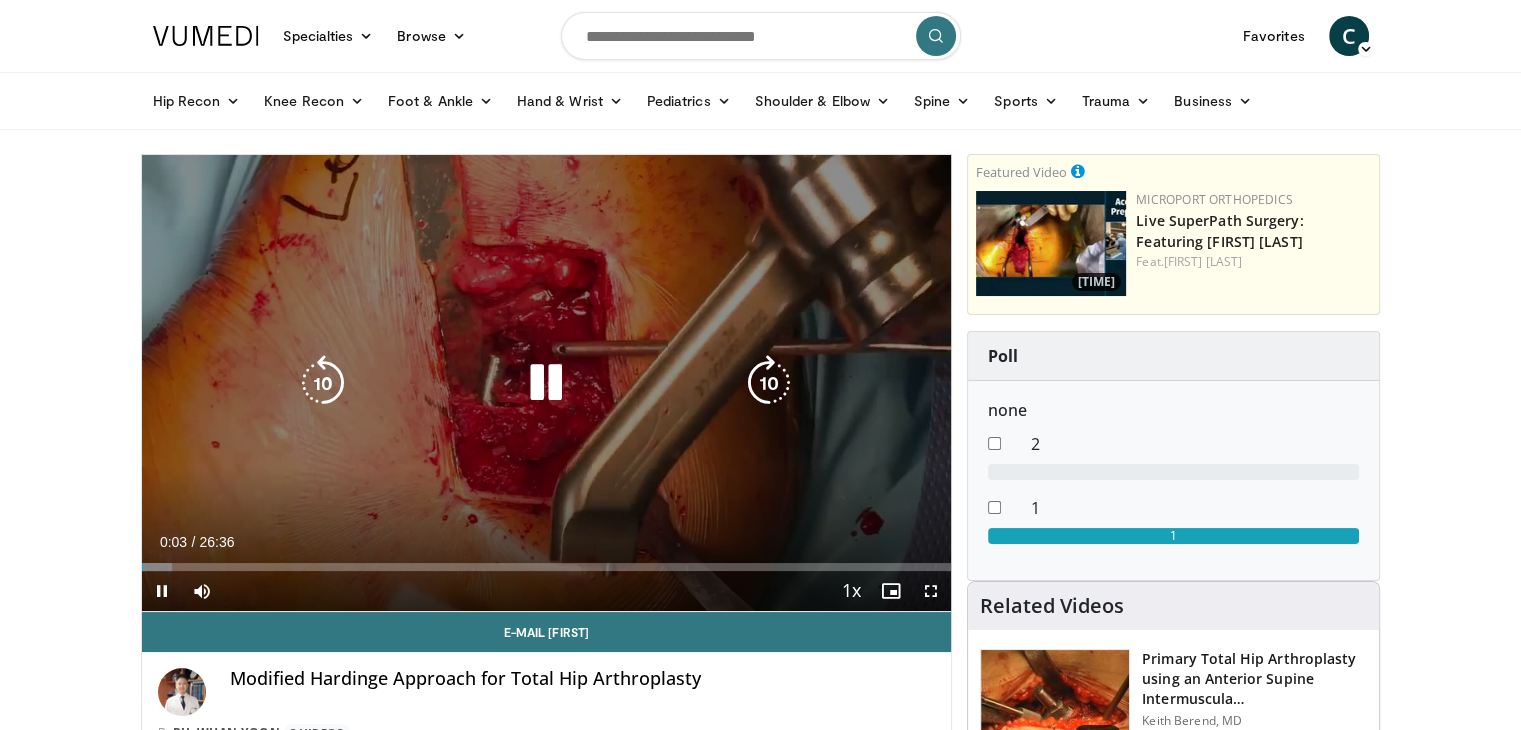 click on "10 seconds
Tap to unmute" at bounding box center (547, 383) 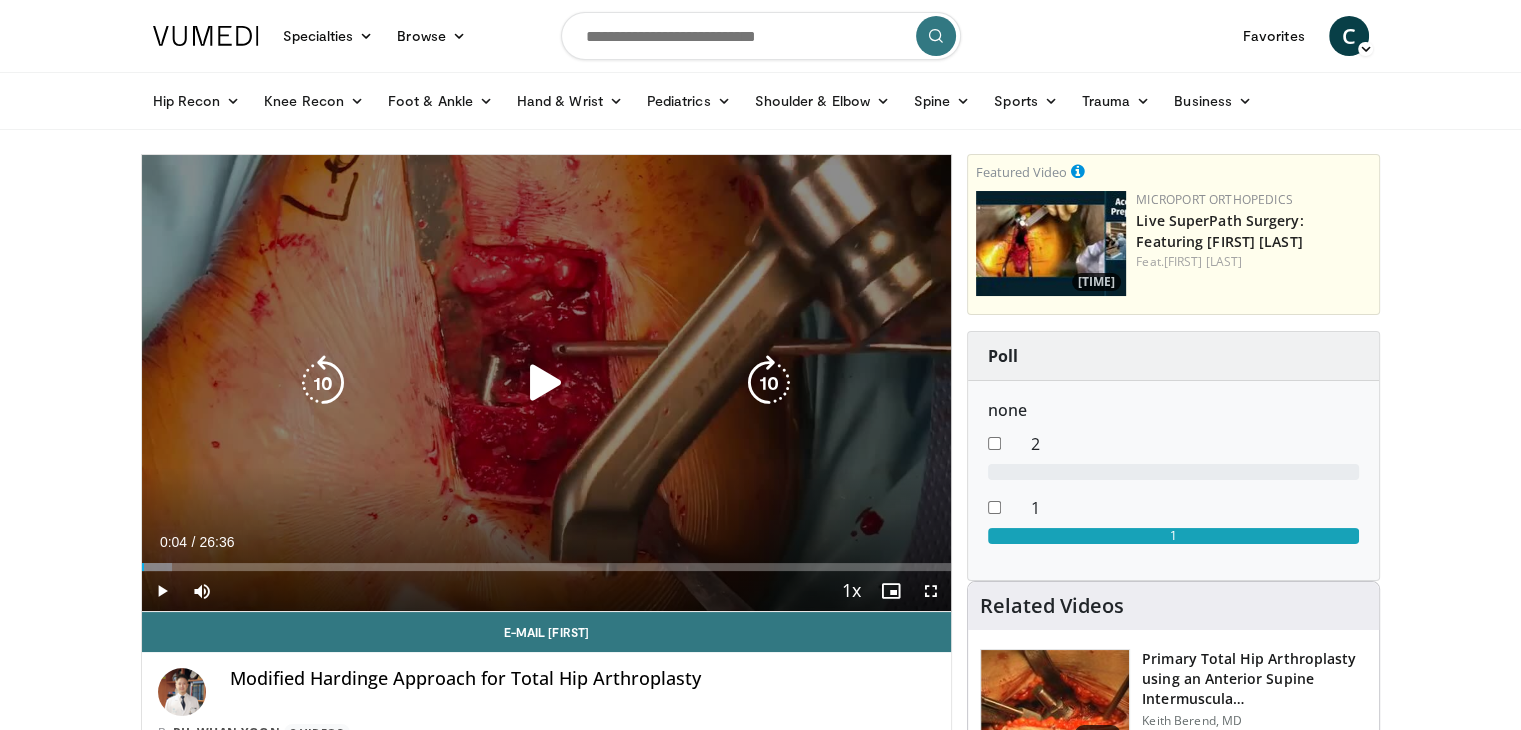 click on "10 seconds
Tap to unmute" at bounding box center [547, 383] 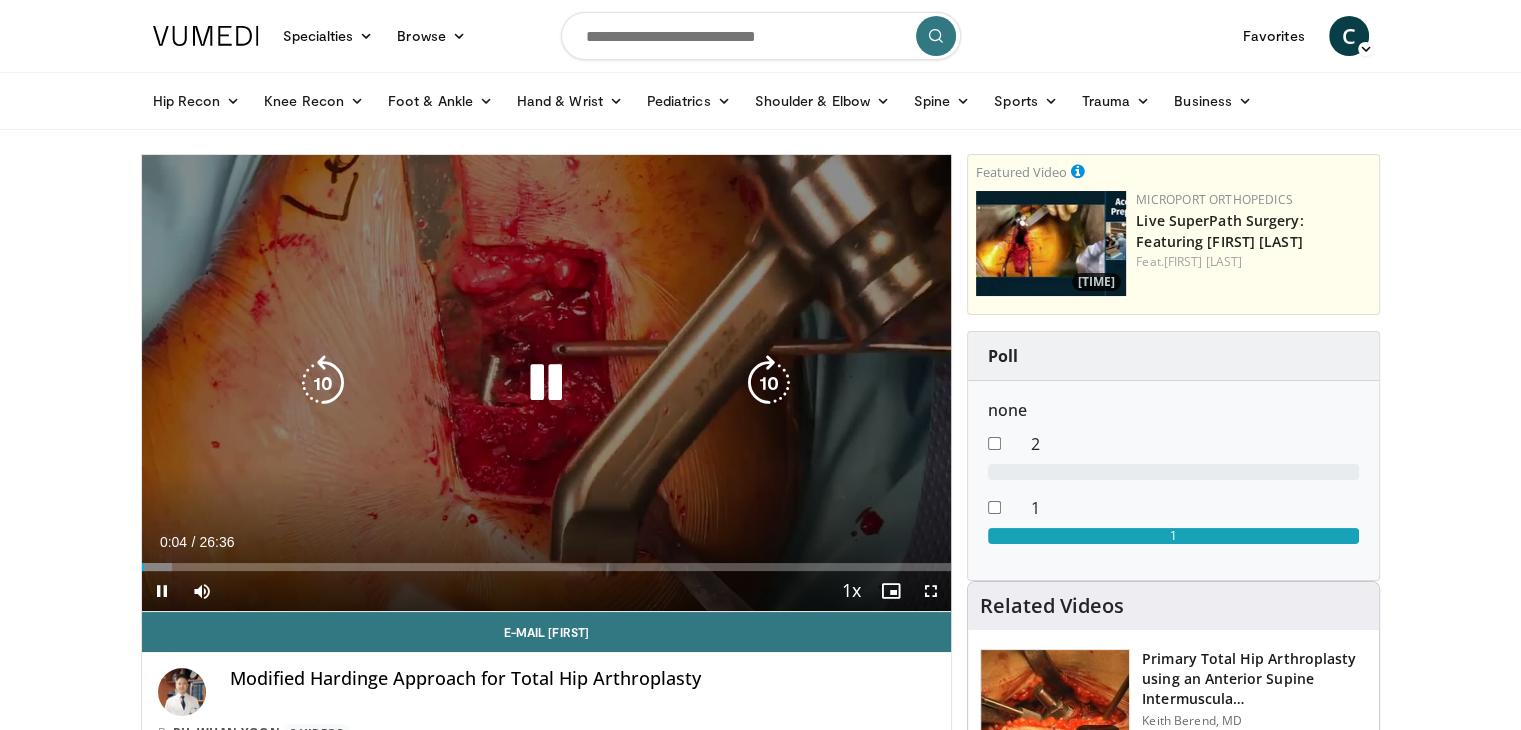 click on "10 seconds
Tap to unmute" at bounding box center [547, 383] 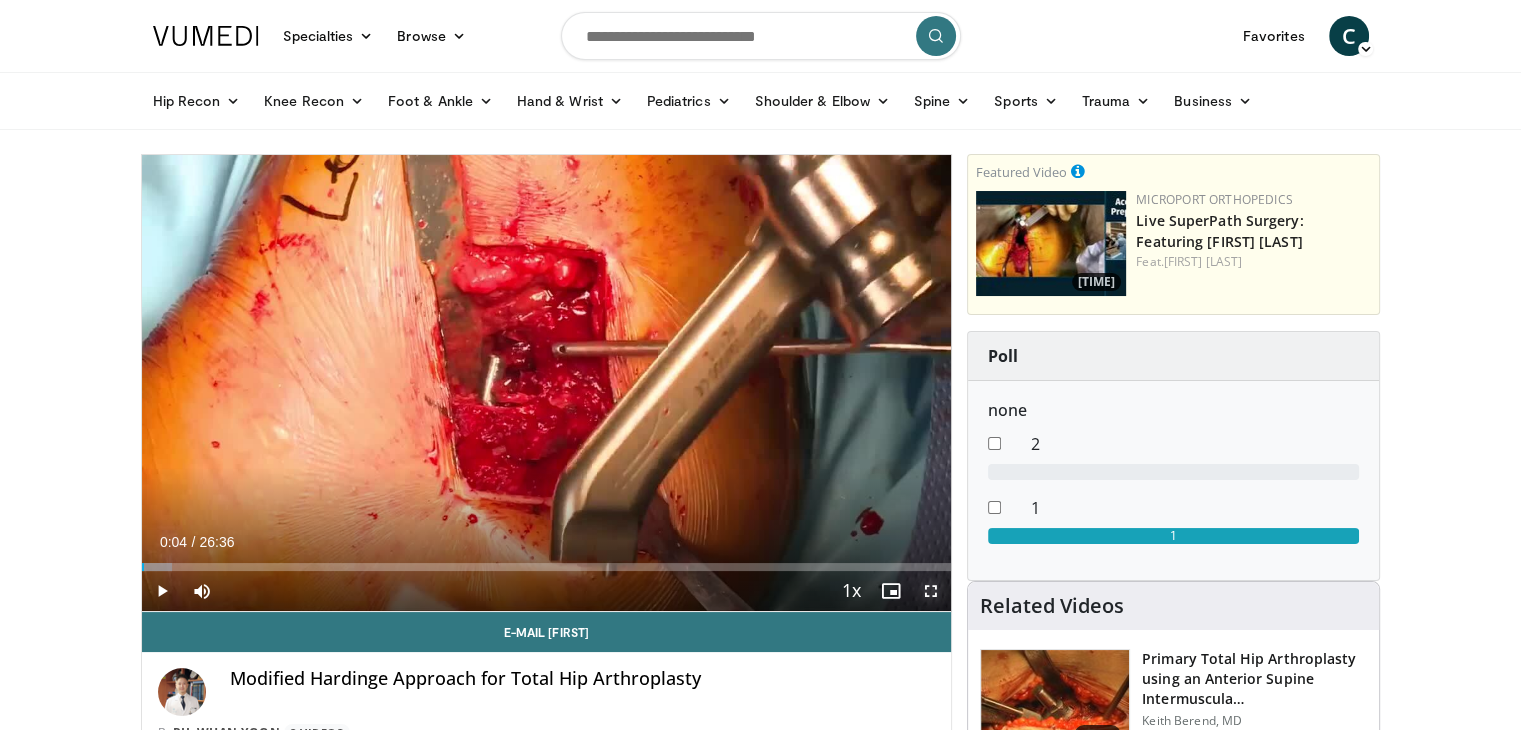 click at bounding box center [931, 591] 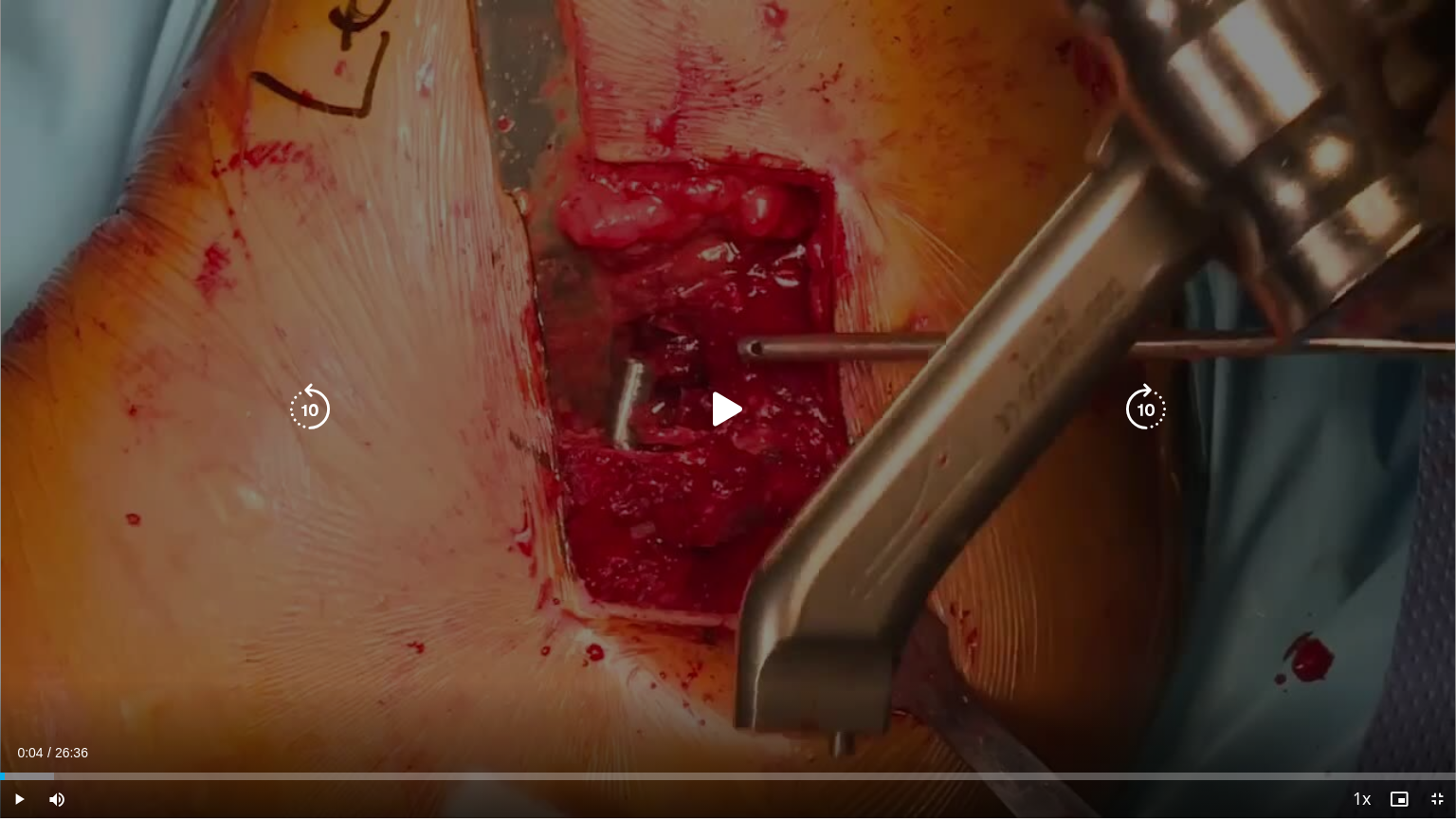 click on "10 seconds
Tap to unmute" at bounding box center (728, 409) 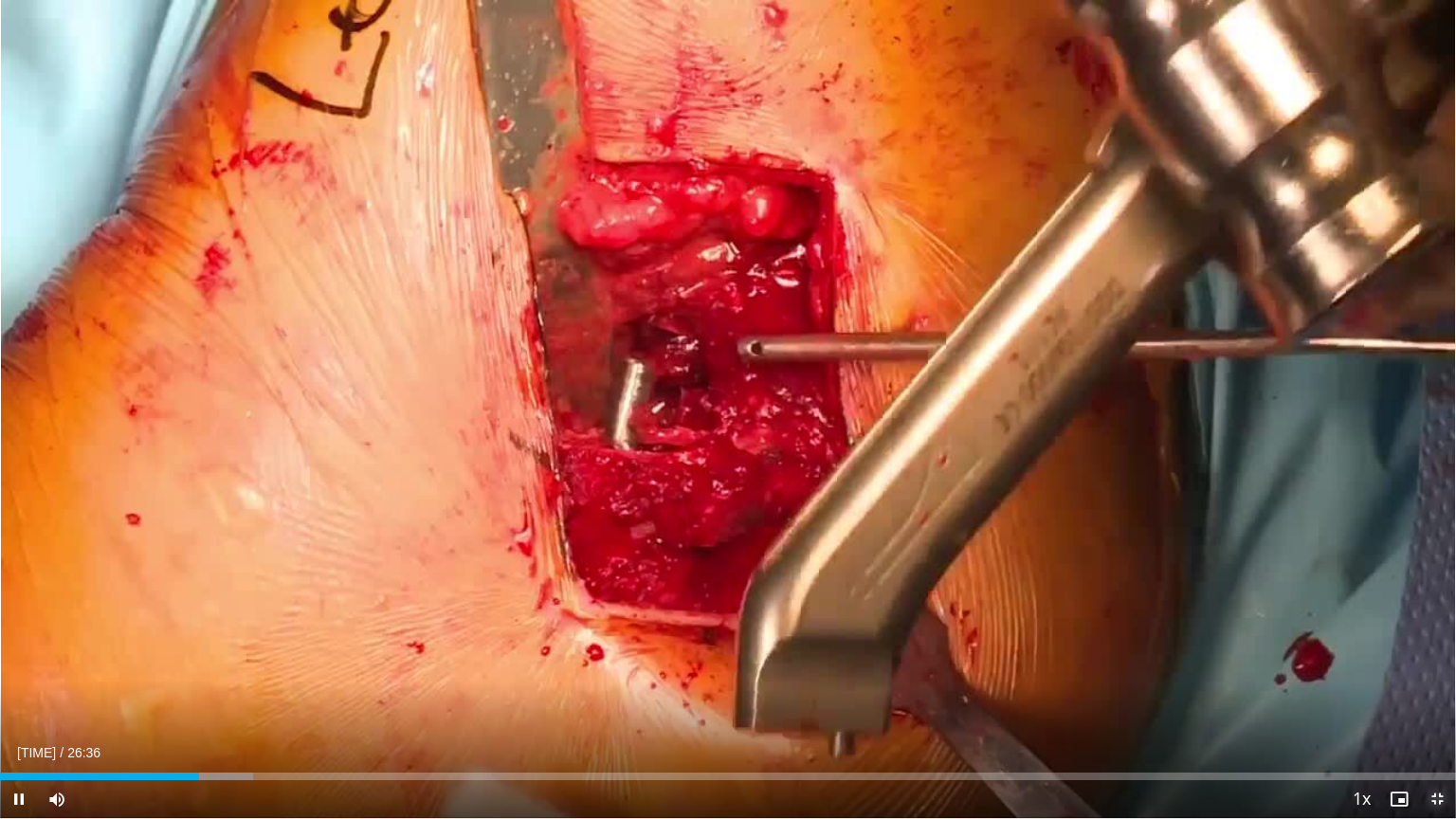 click at bounding box center (1437, 799) 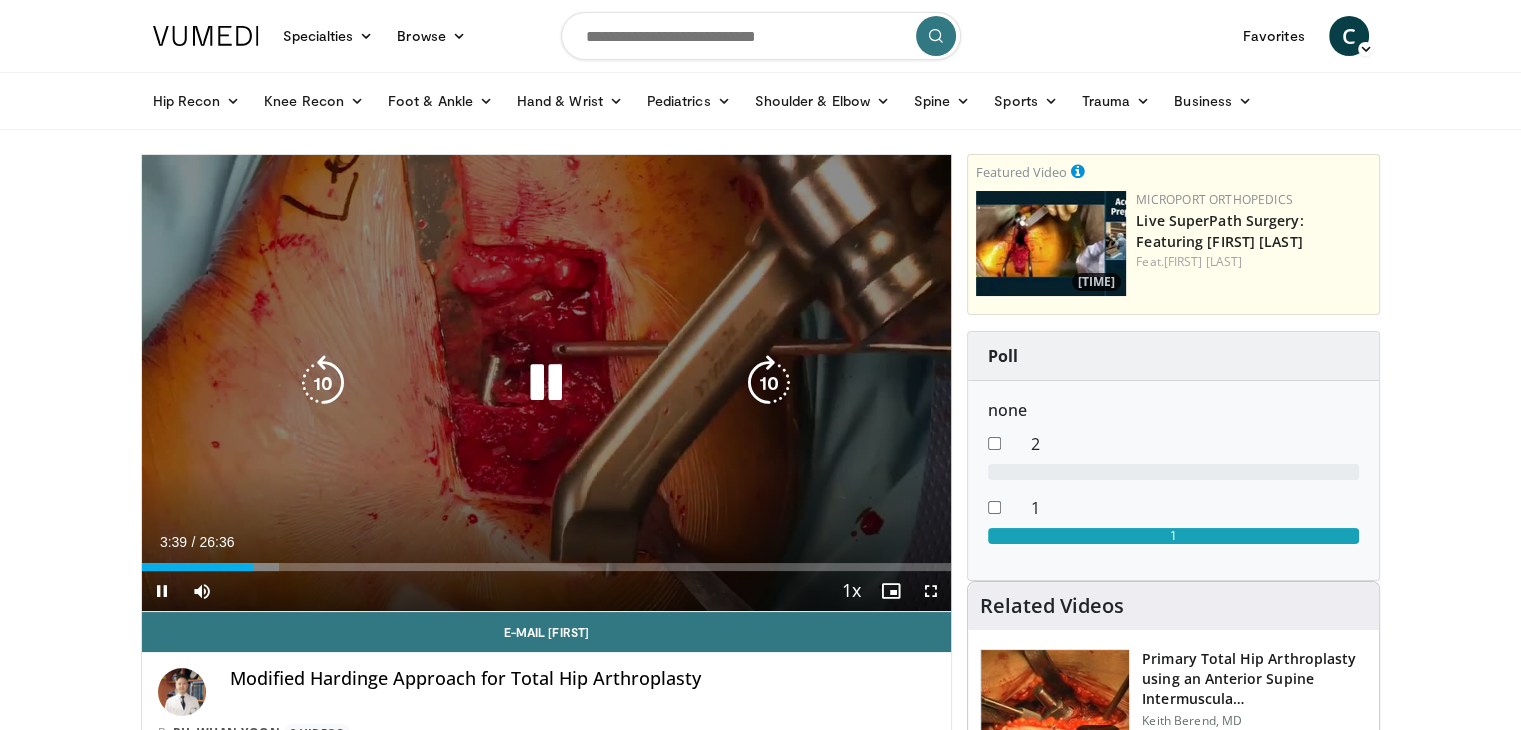 click on "10 seconds
Tap to unmute" at bounding box center (547, 383) 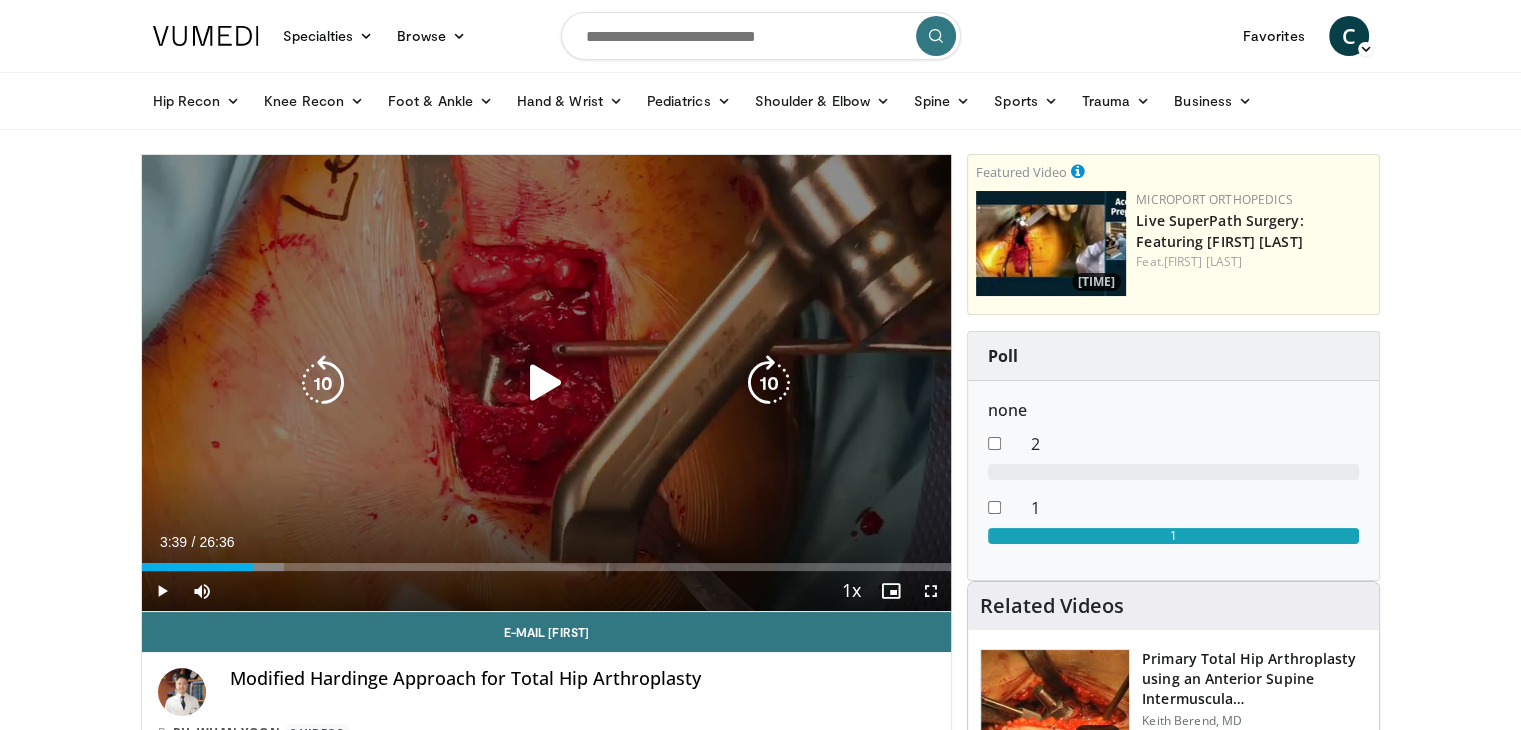 click at bounding box center [546, 383] 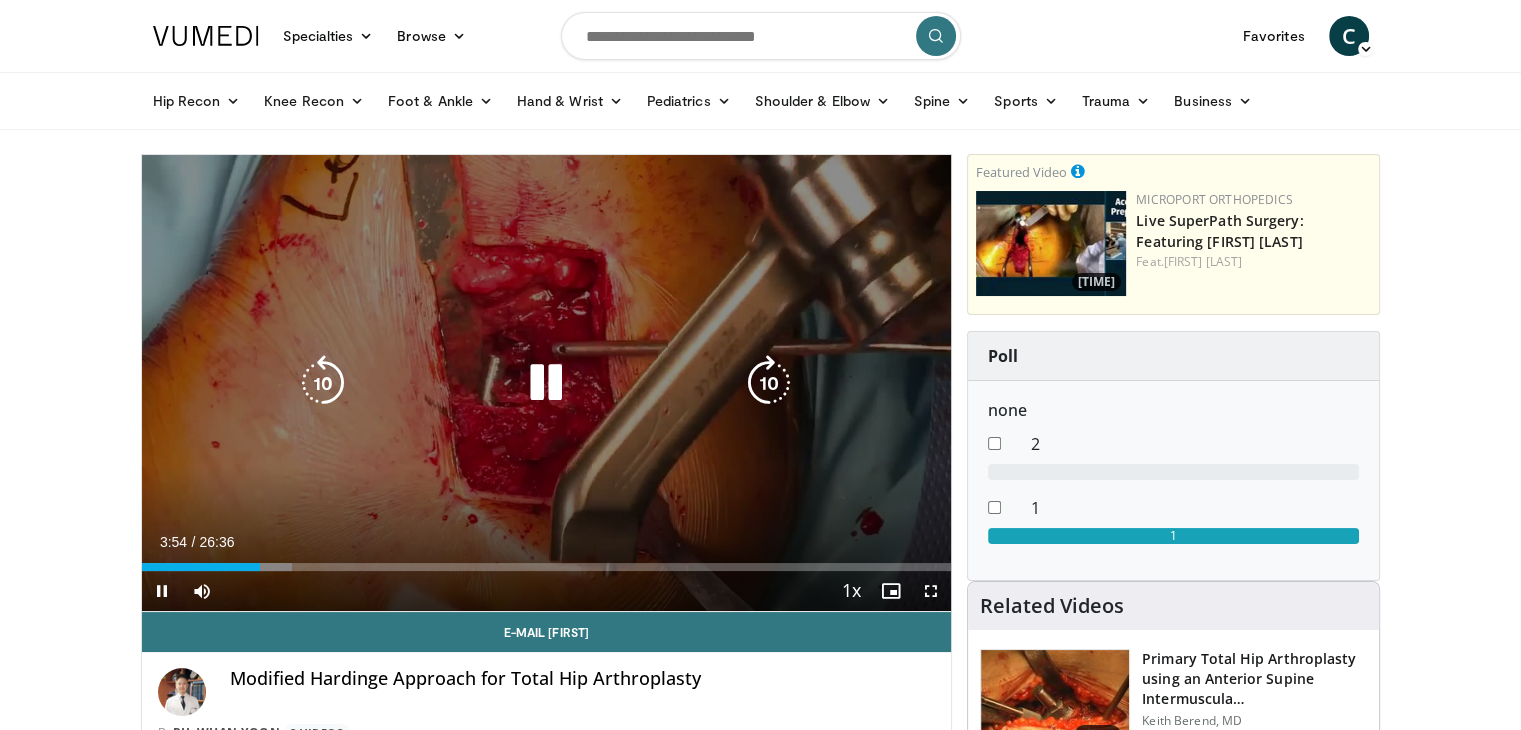 click at bounding box center [323, 383] 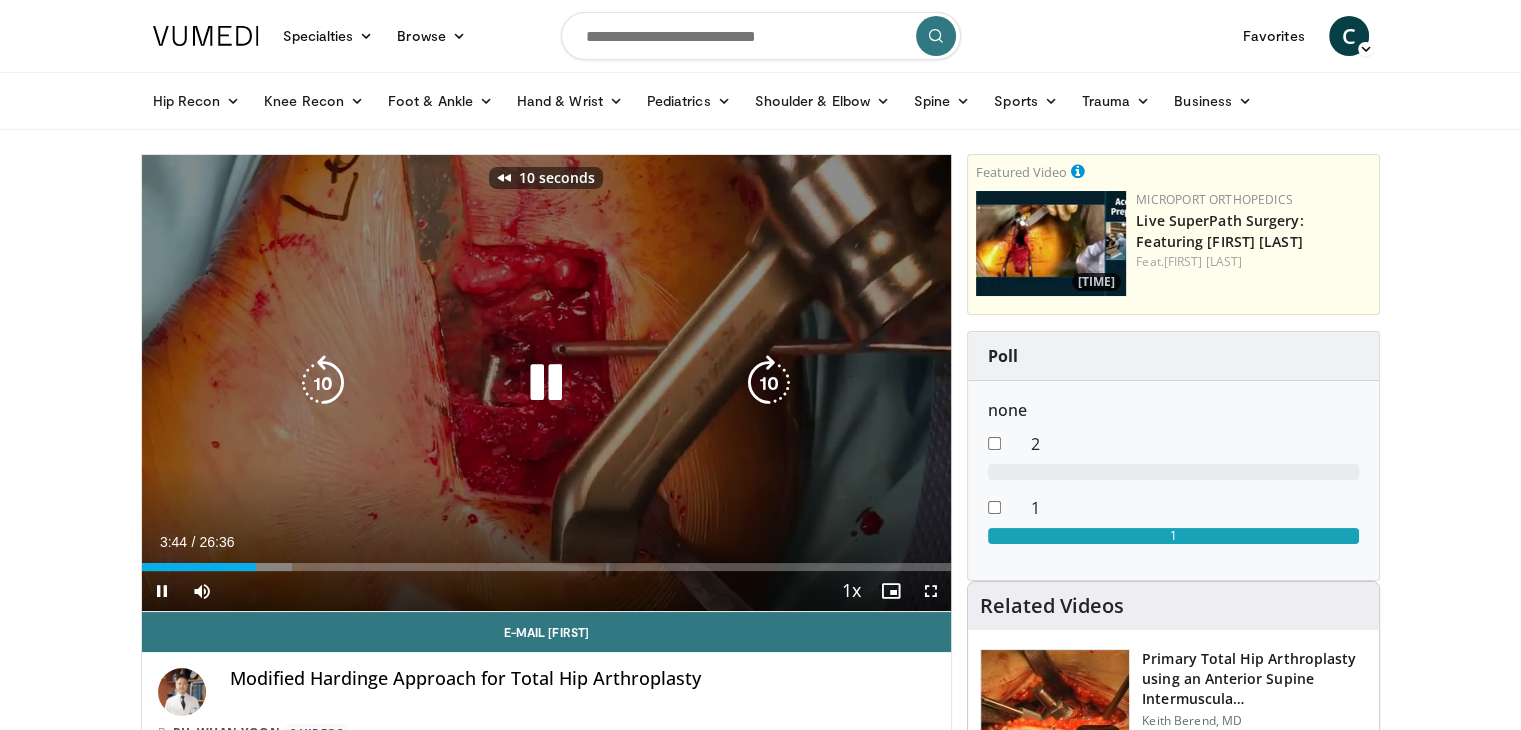 click at bounding box center (323, 383) 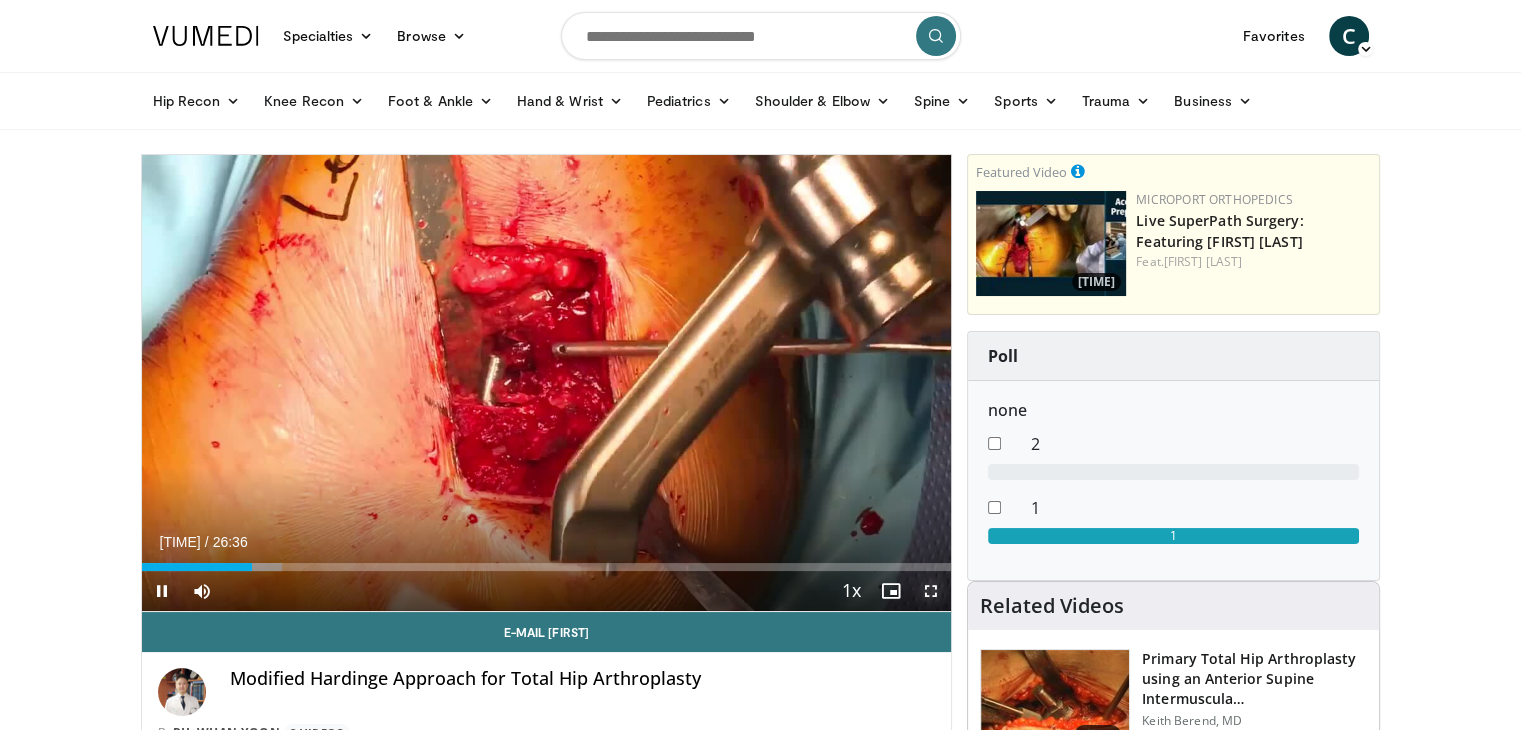 click at bounding box center [931, 591] 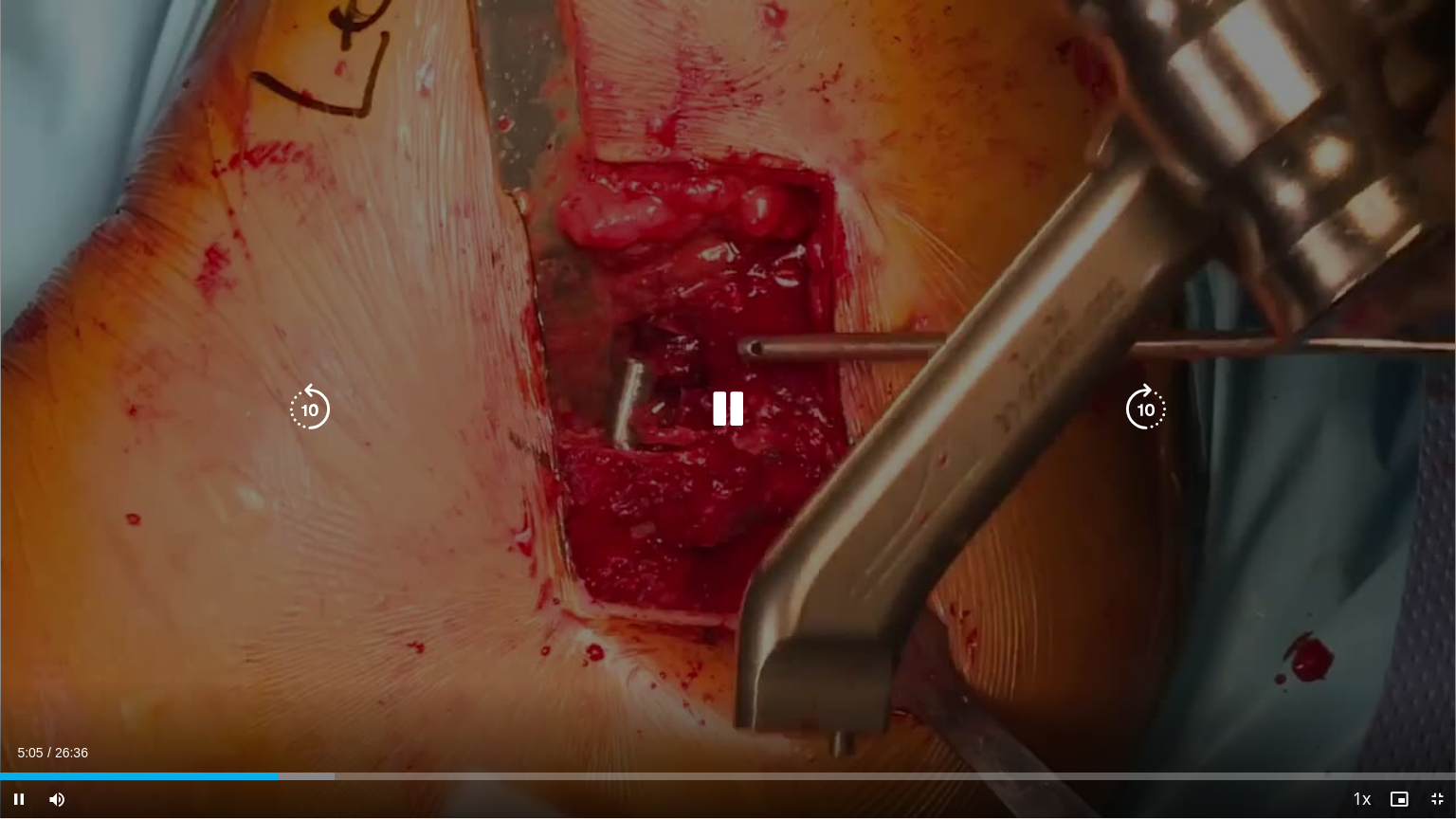 click at bounding box center (310, 410) 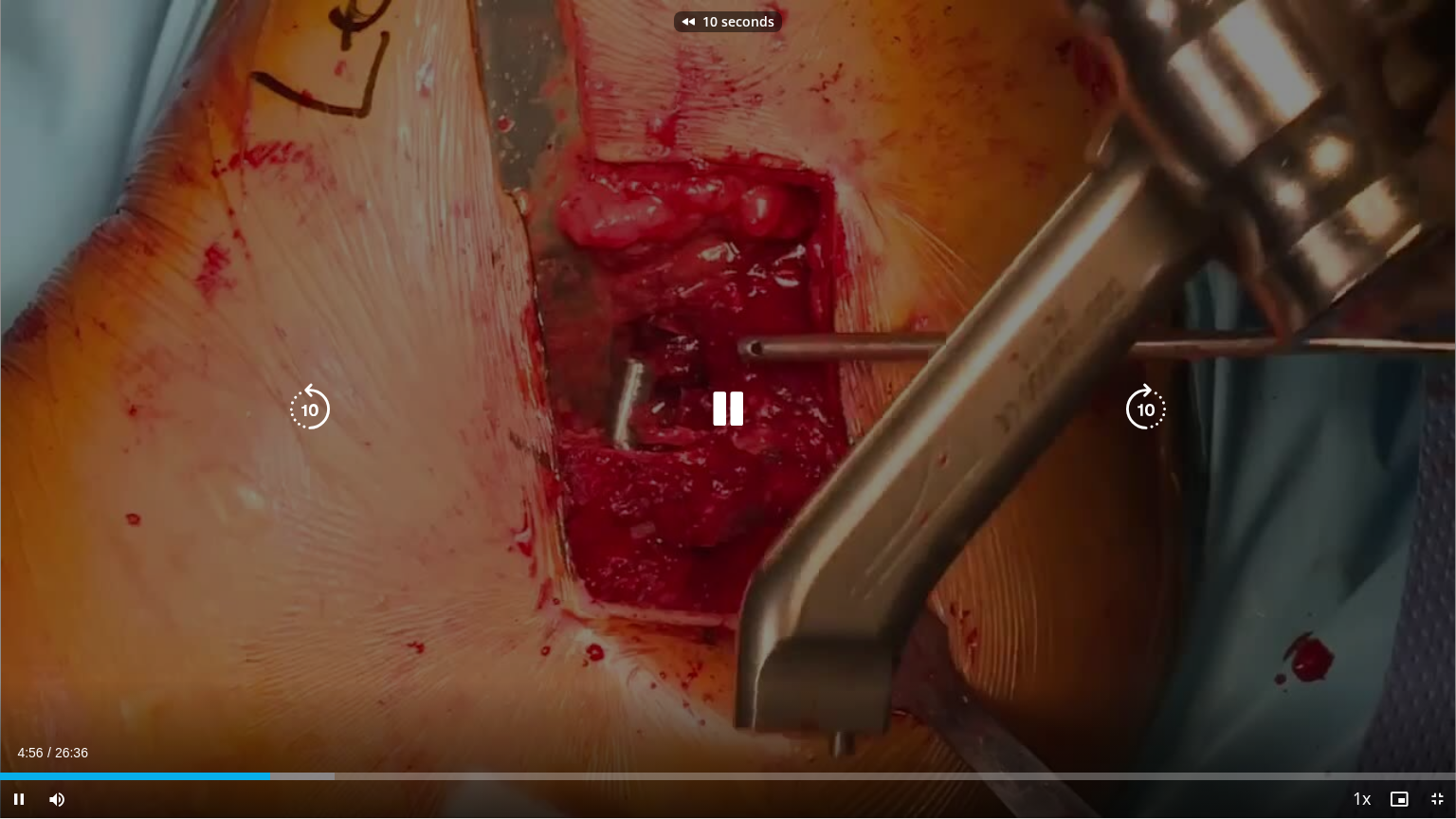 click at bounding box center [310, 410] 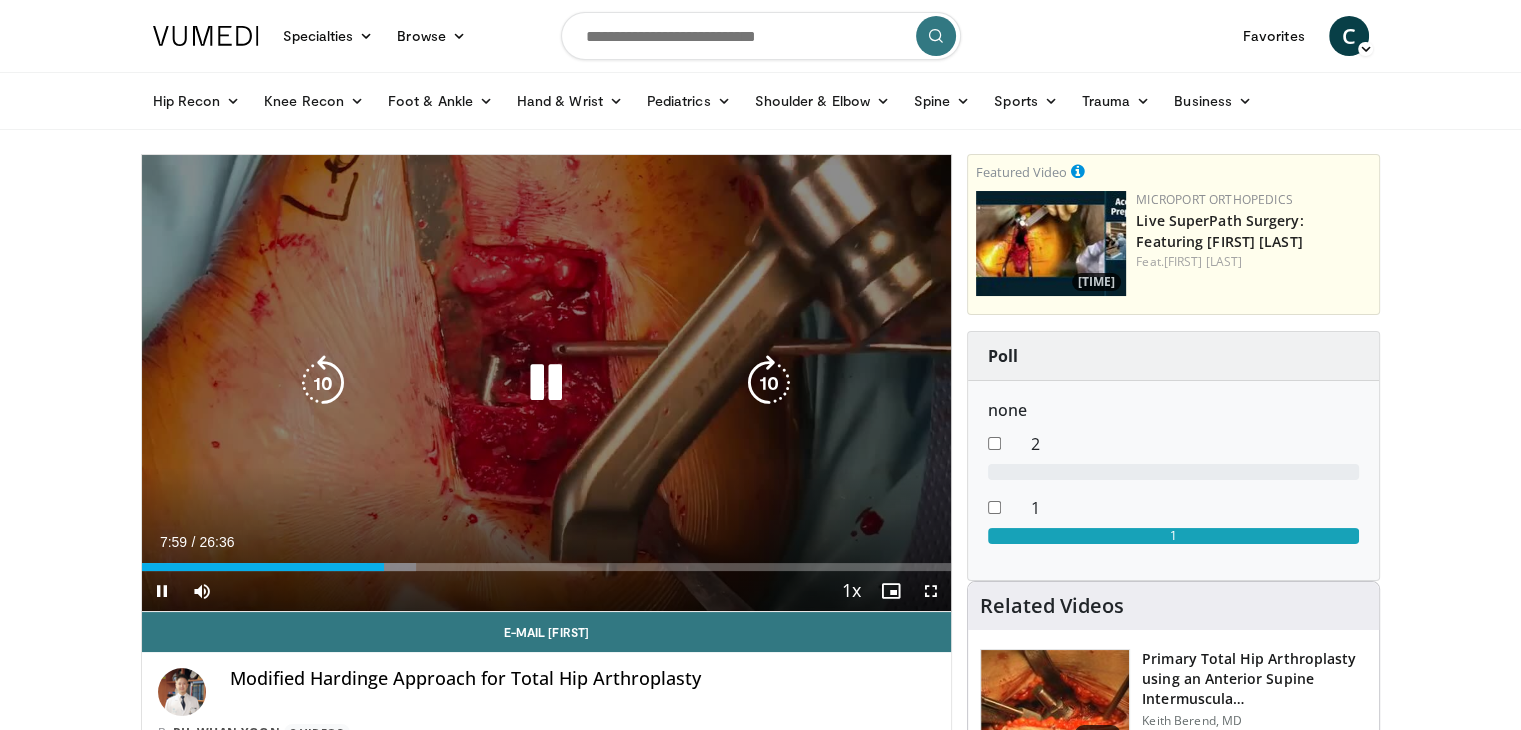 click at bounding box center (323, 383) 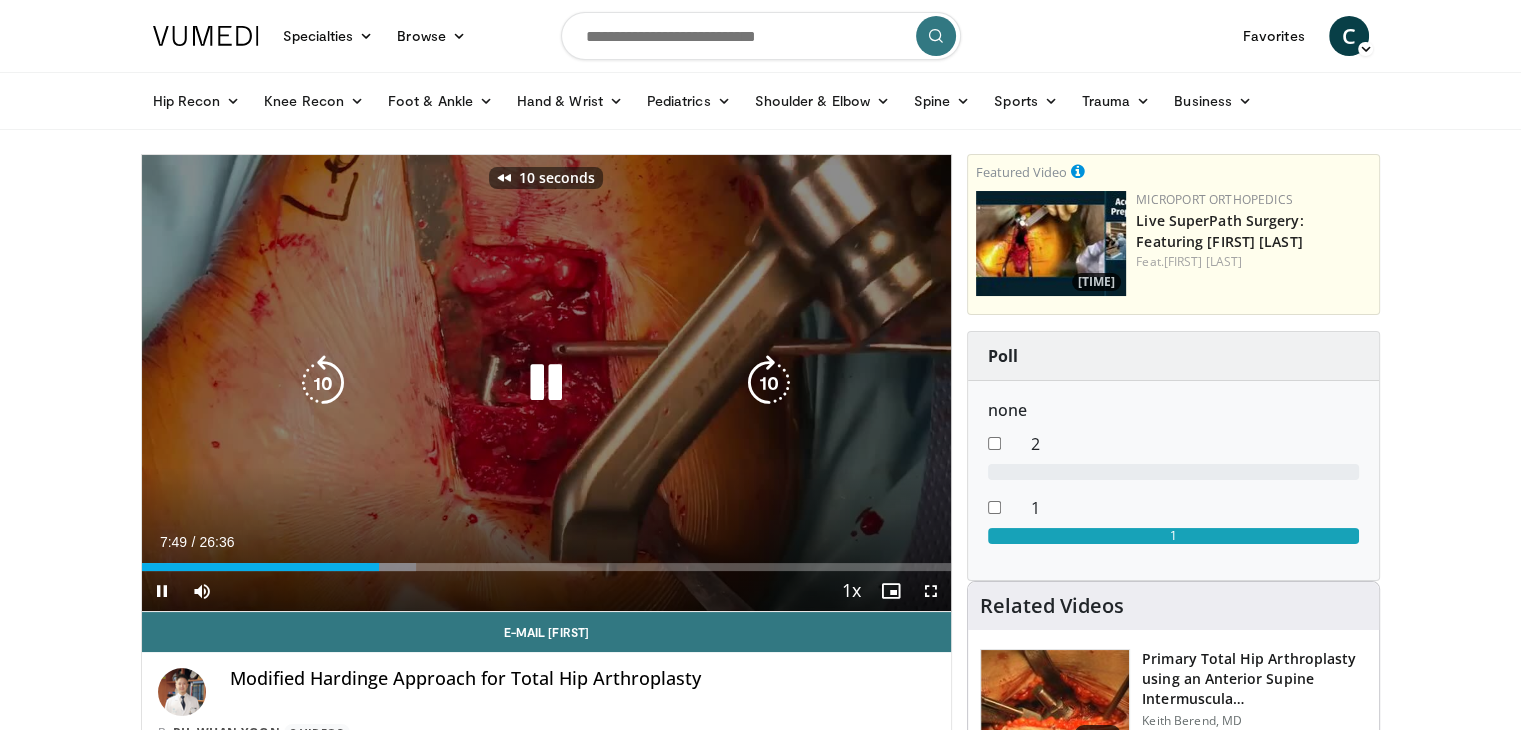 click at bounding box center [323, 383] 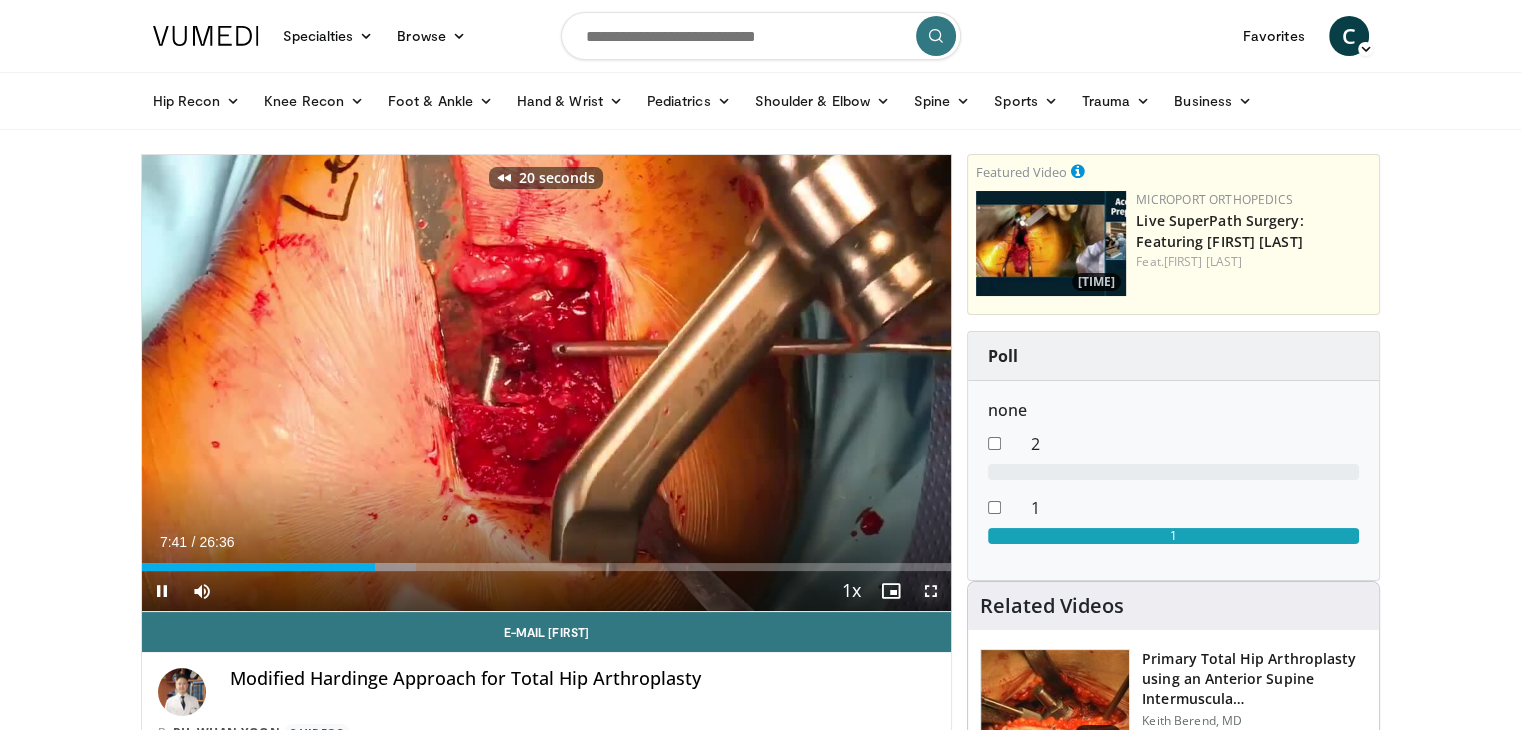 click at bounding box center (931, 591) 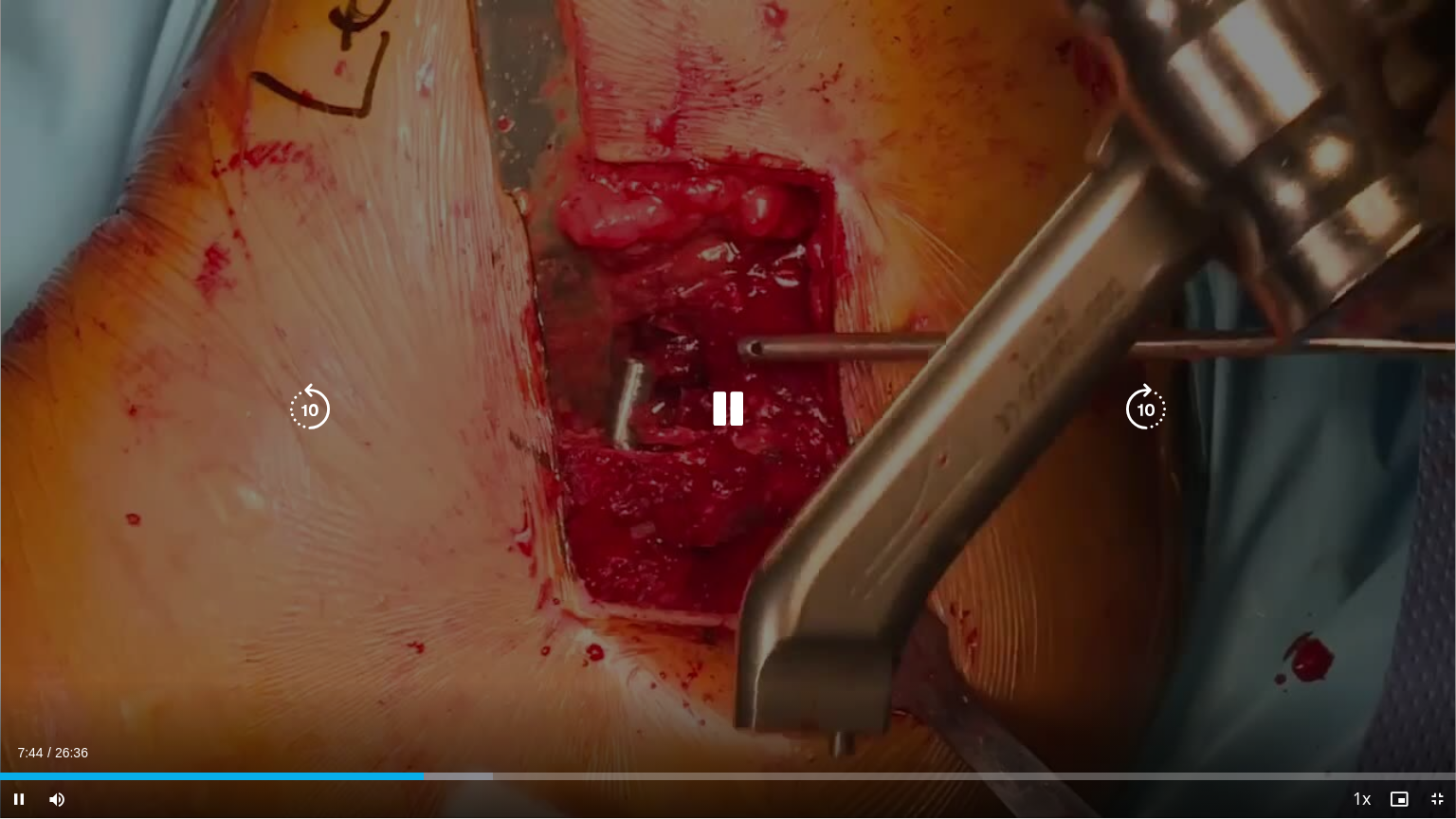 click at bounding box center (310, 410) 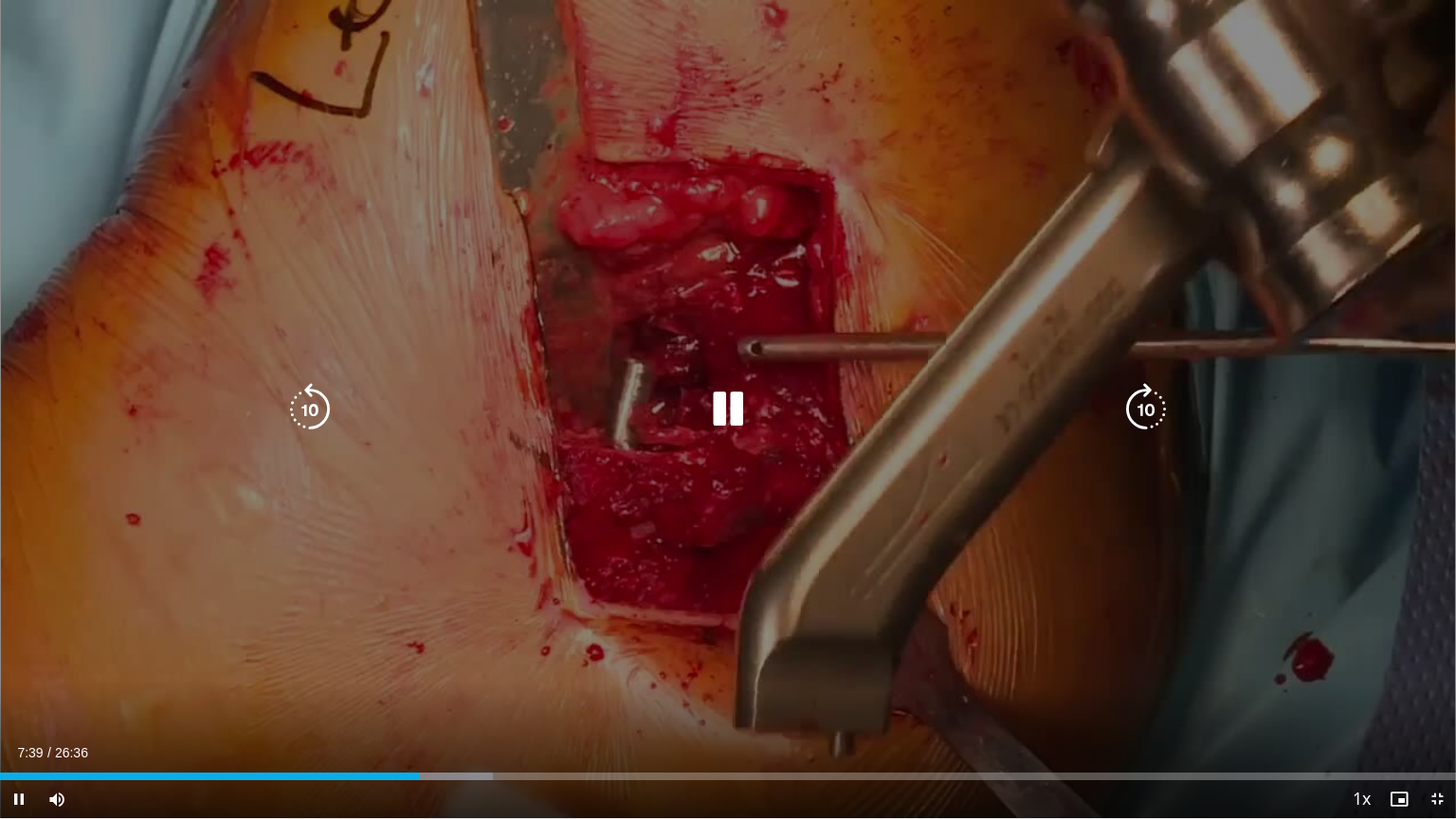 click at bounding box center [310, 410] 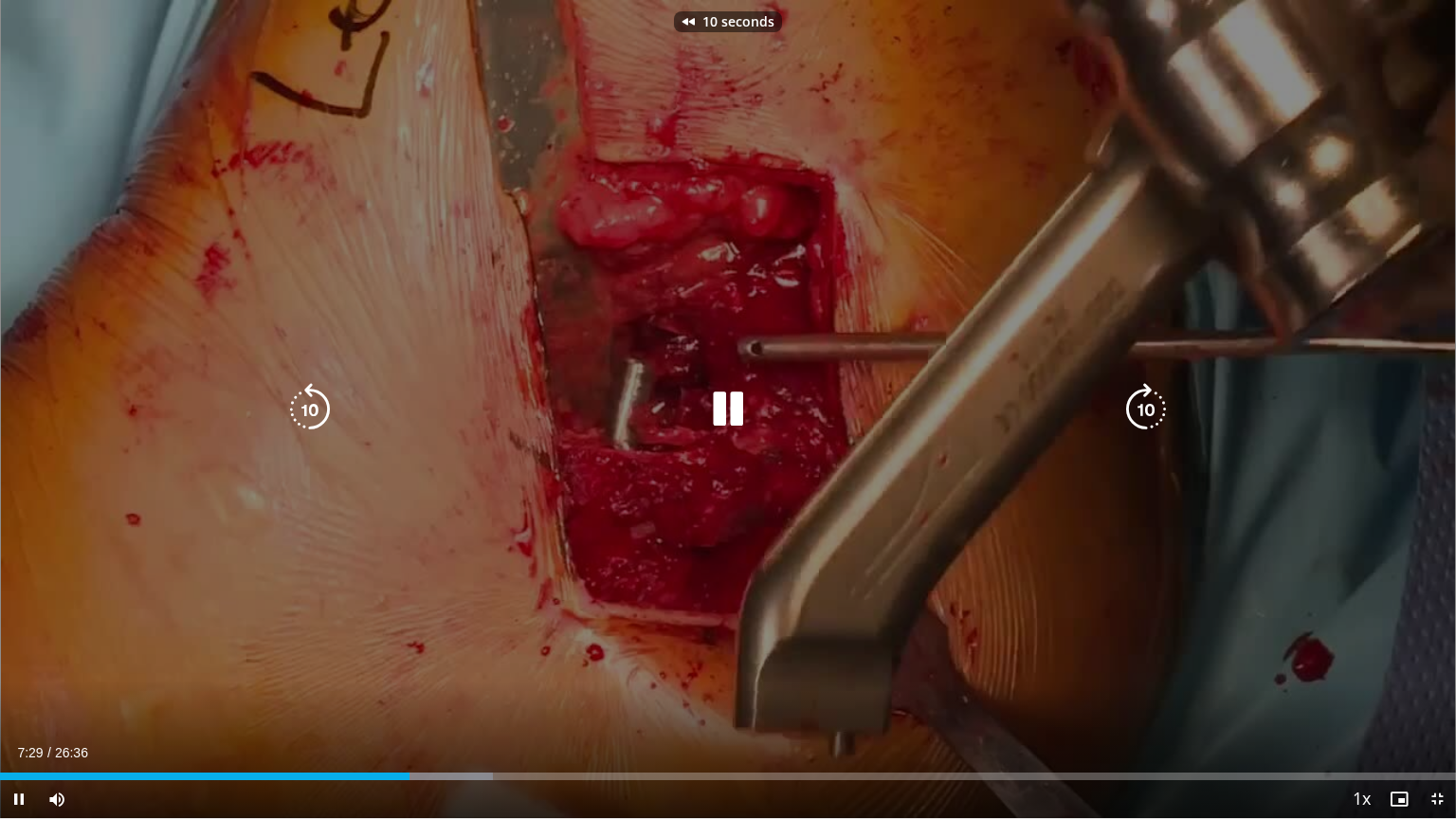 click at bounding box center (310, 410) 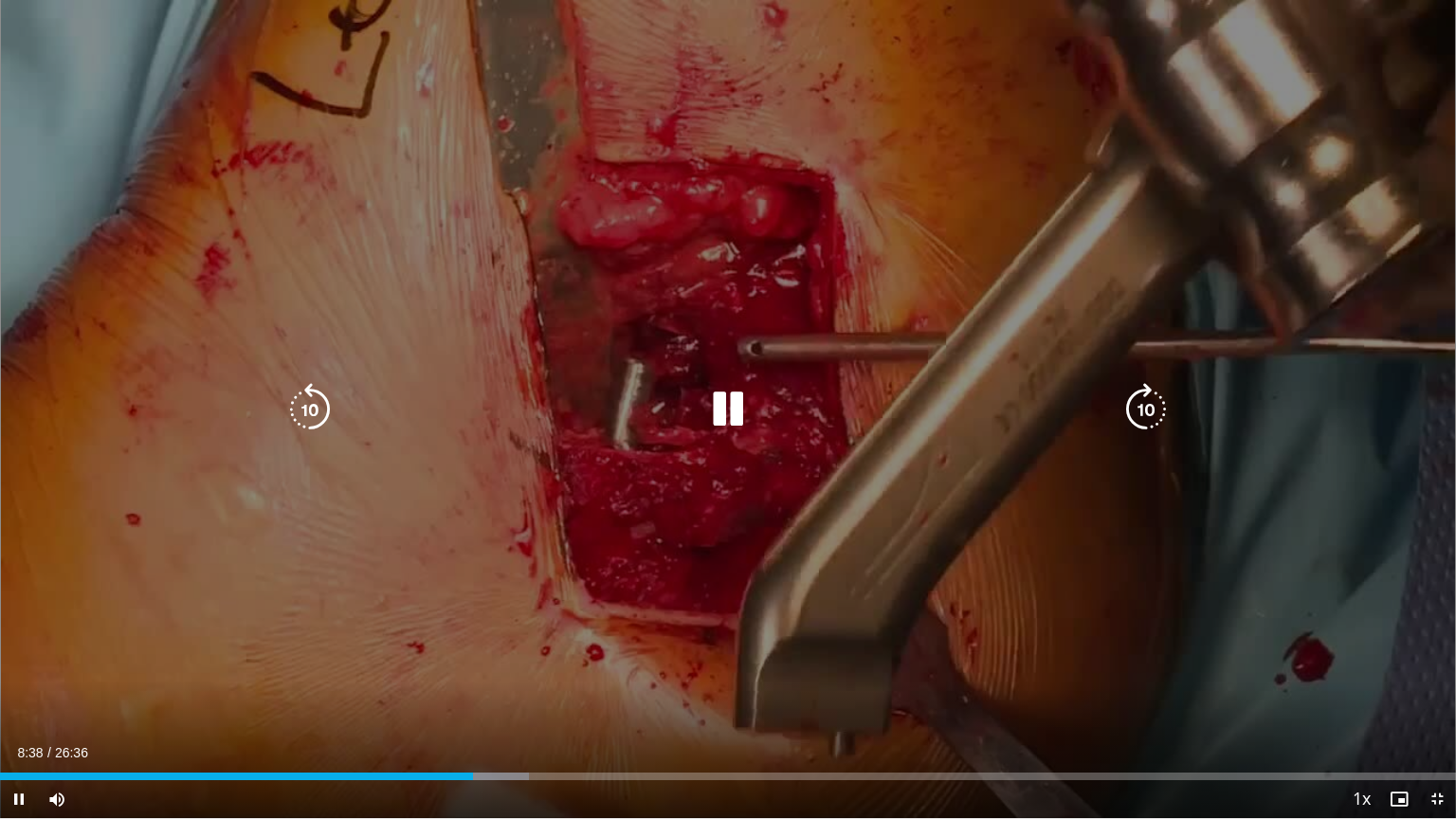 click at bounding box center (1146, 410) 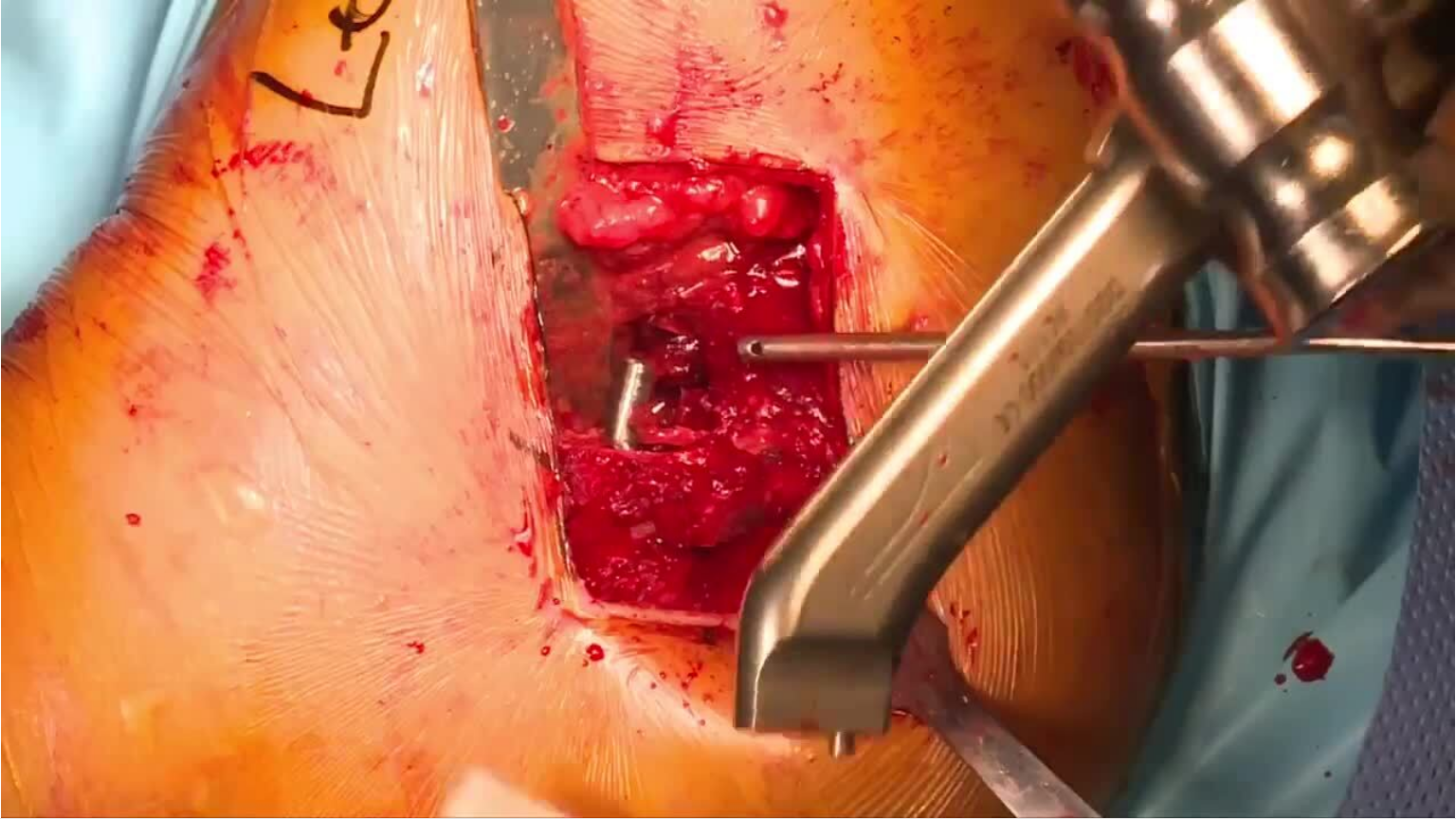 type 